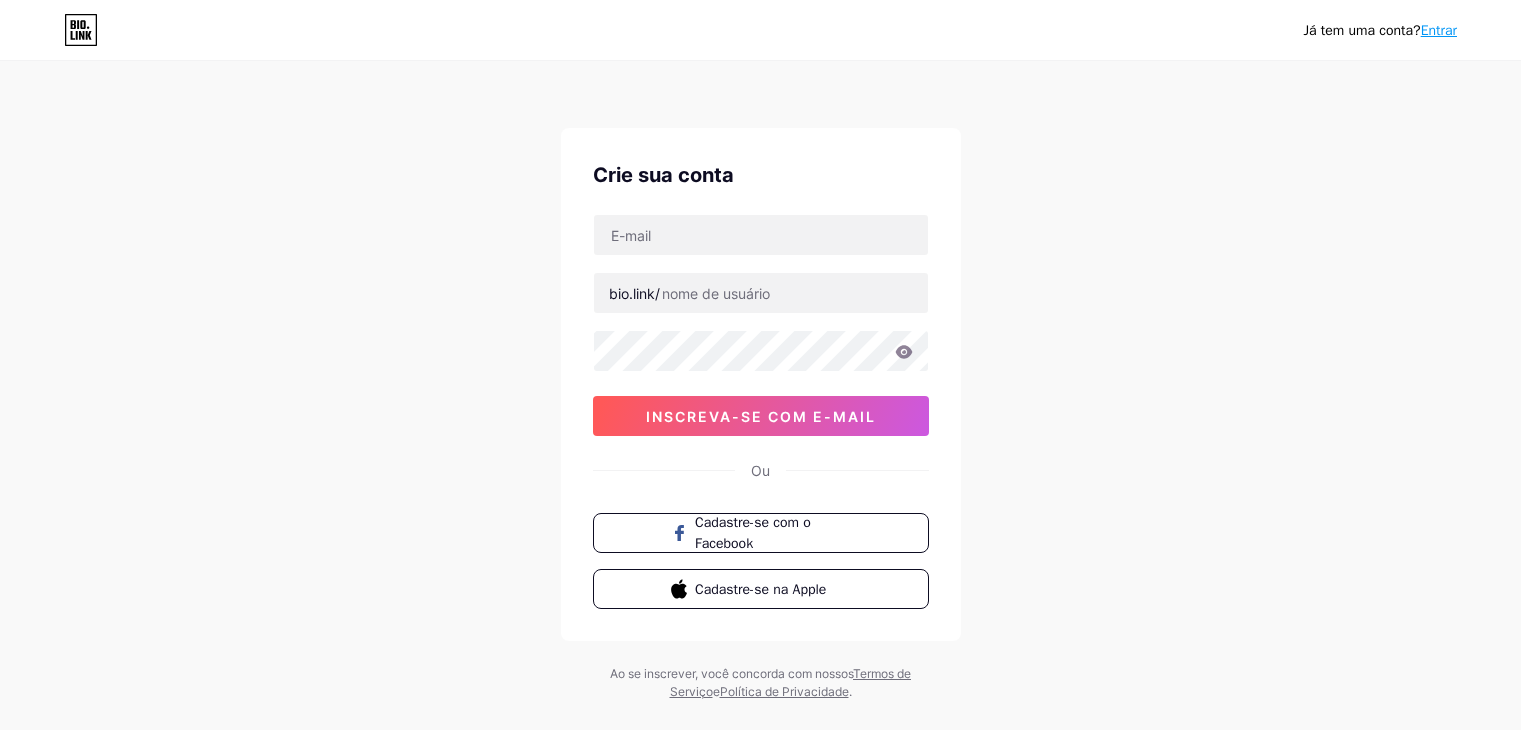 scroll, scrollTop: 0, scrollLeft: 0, axis: both 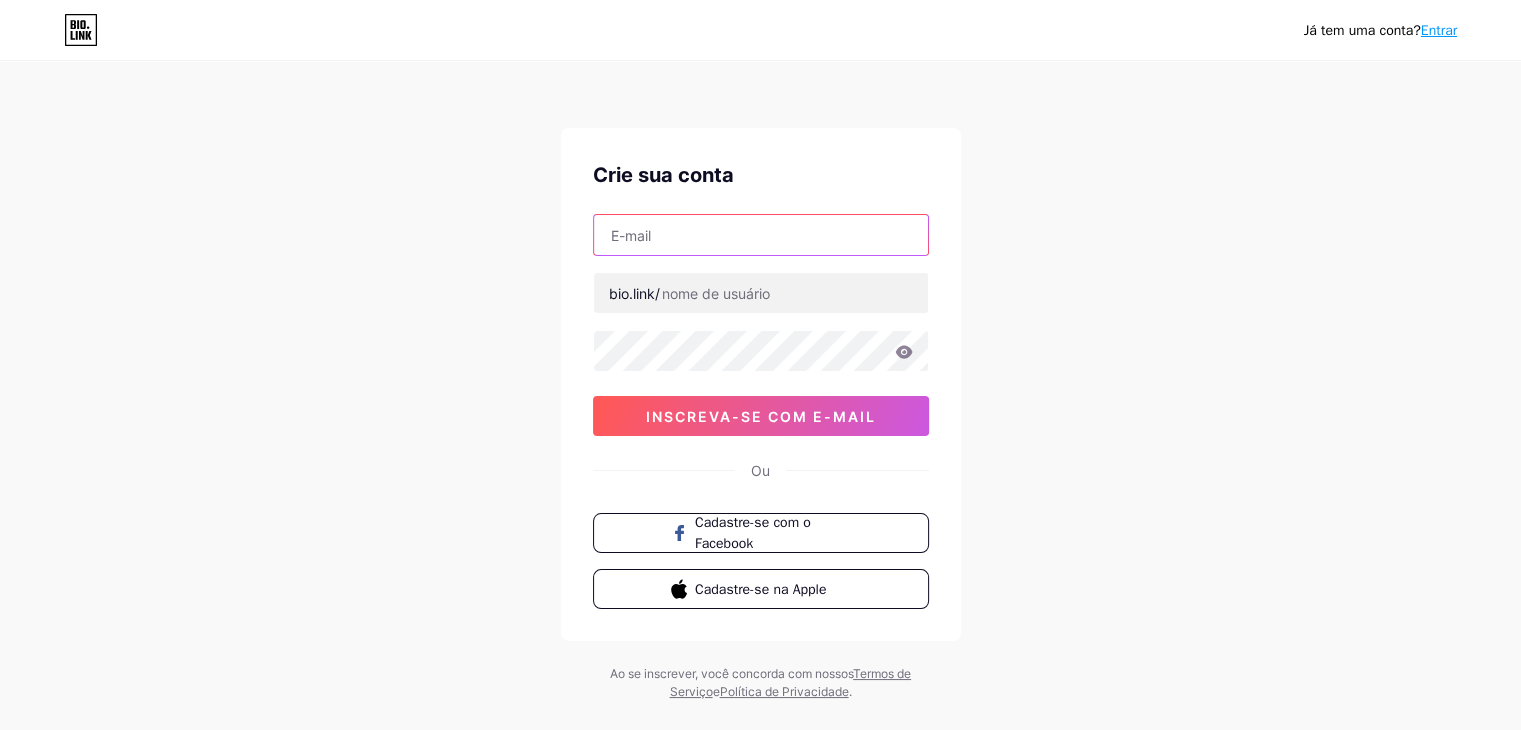 click at bounding box center [761, 235] 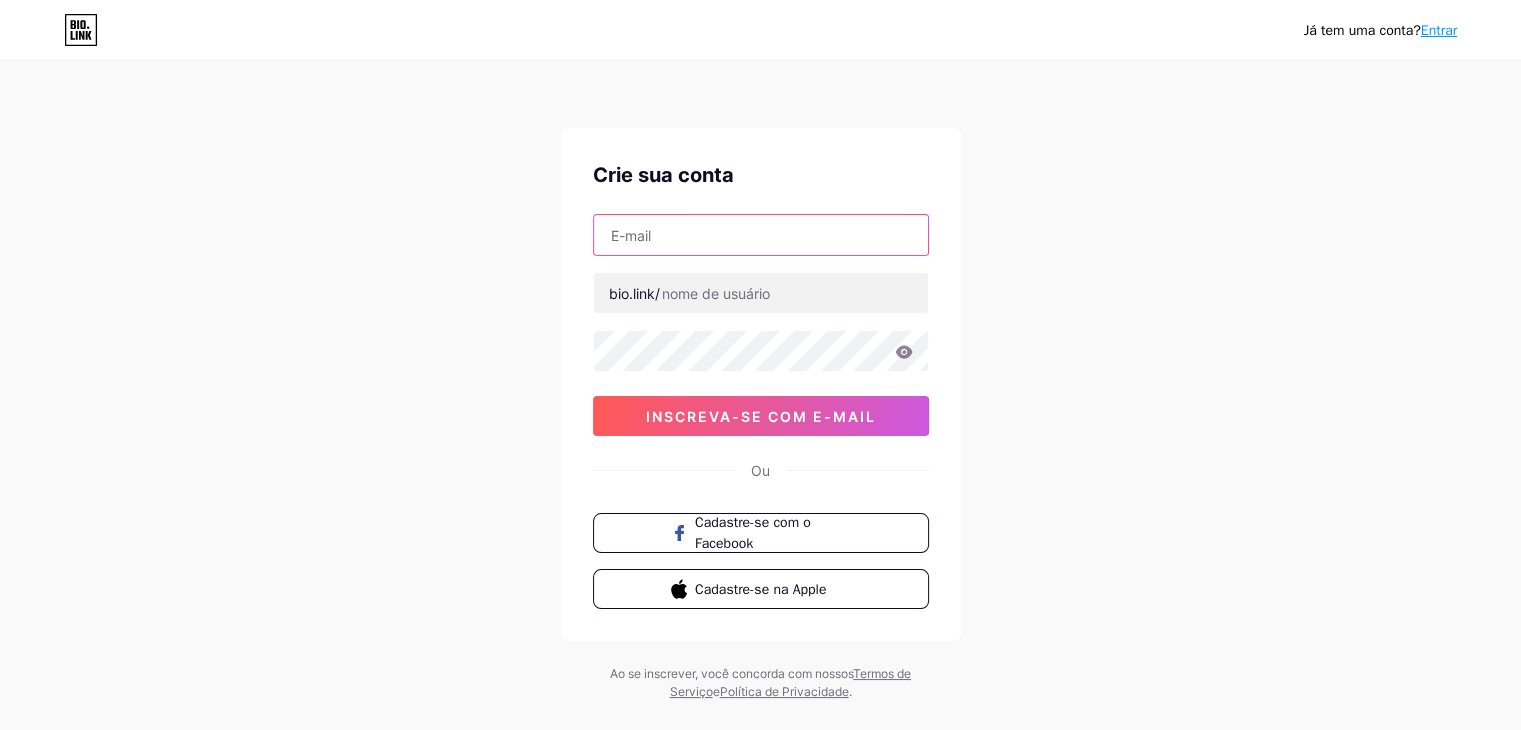 type on "vendasdonagringabras@gmail.ccom" 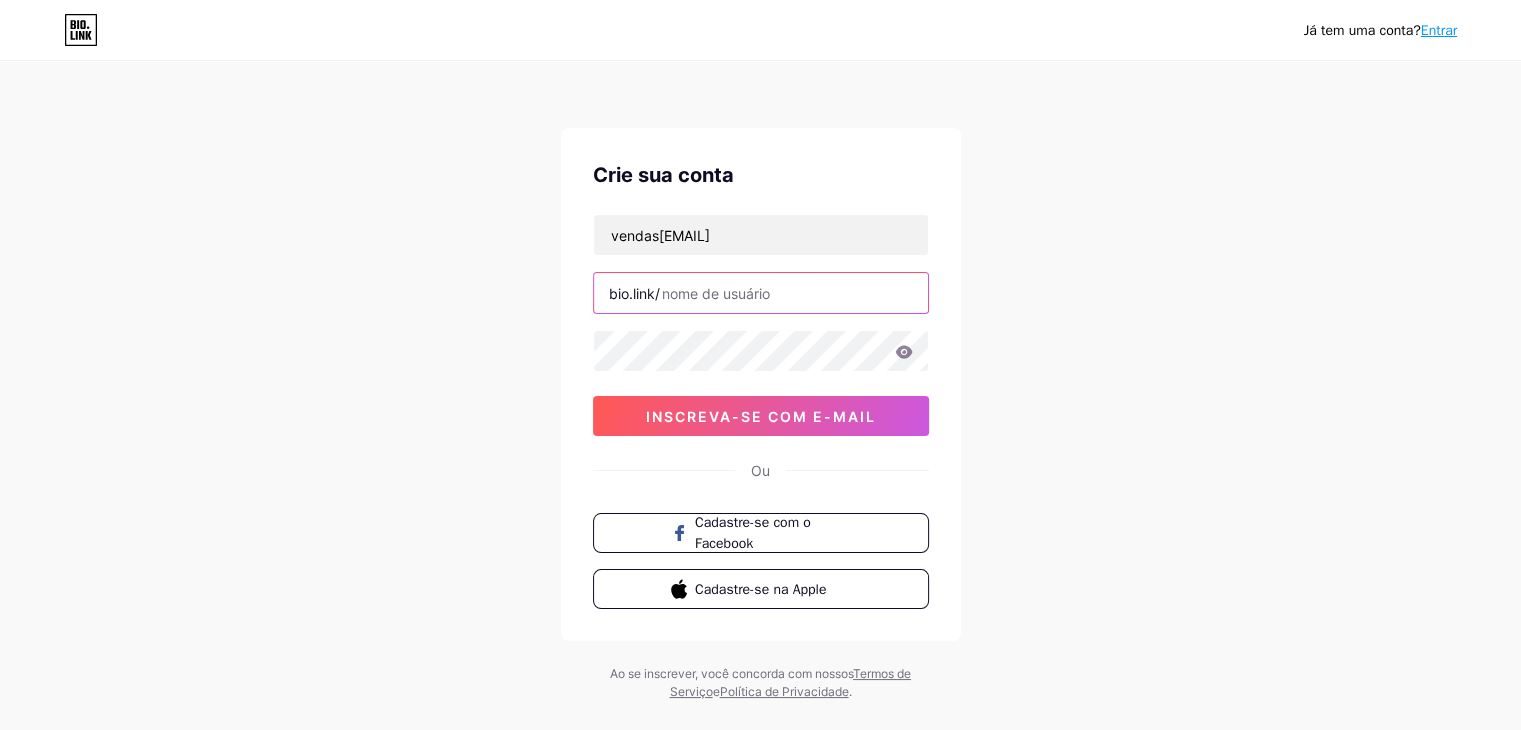 click at bounding box center (761, 293) 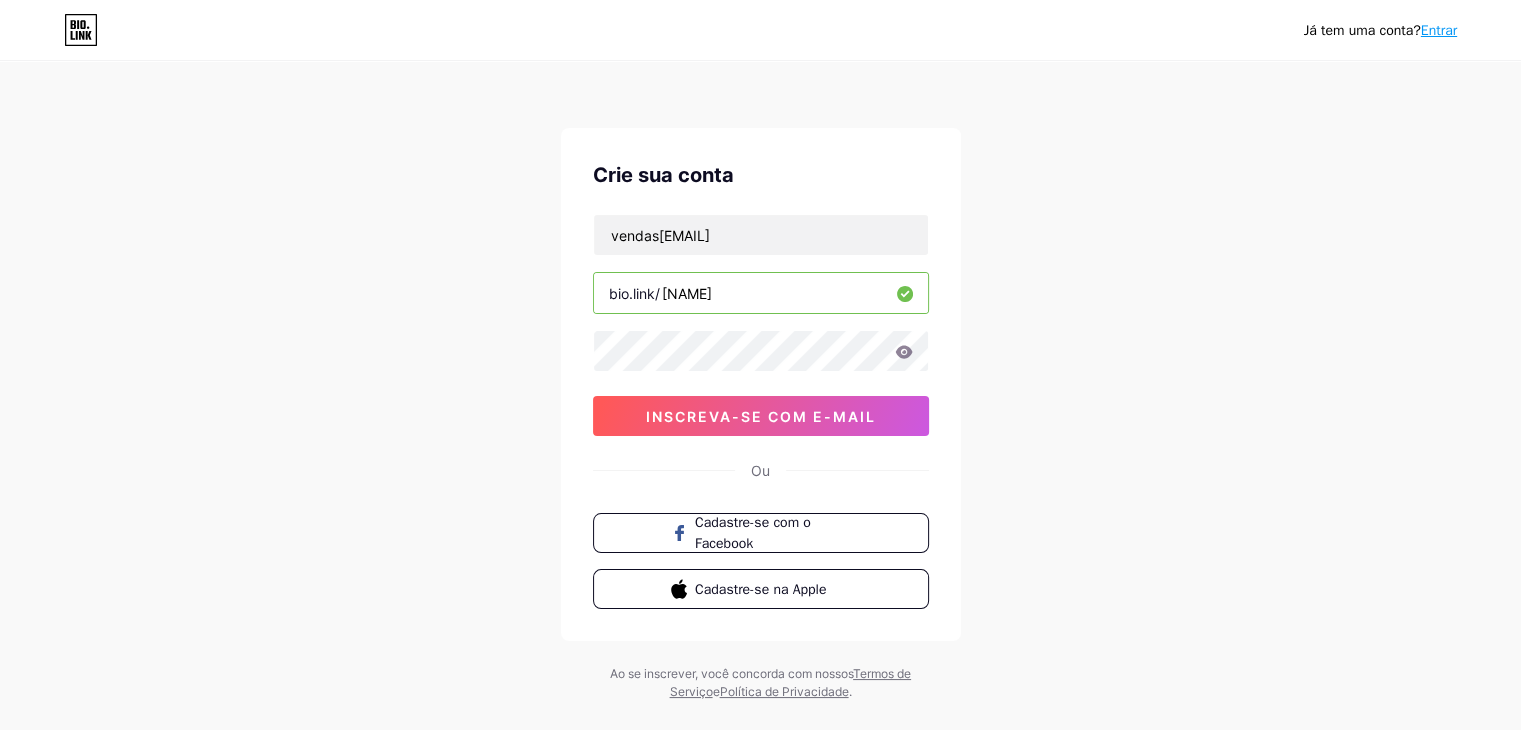 type on "[BRAND]" 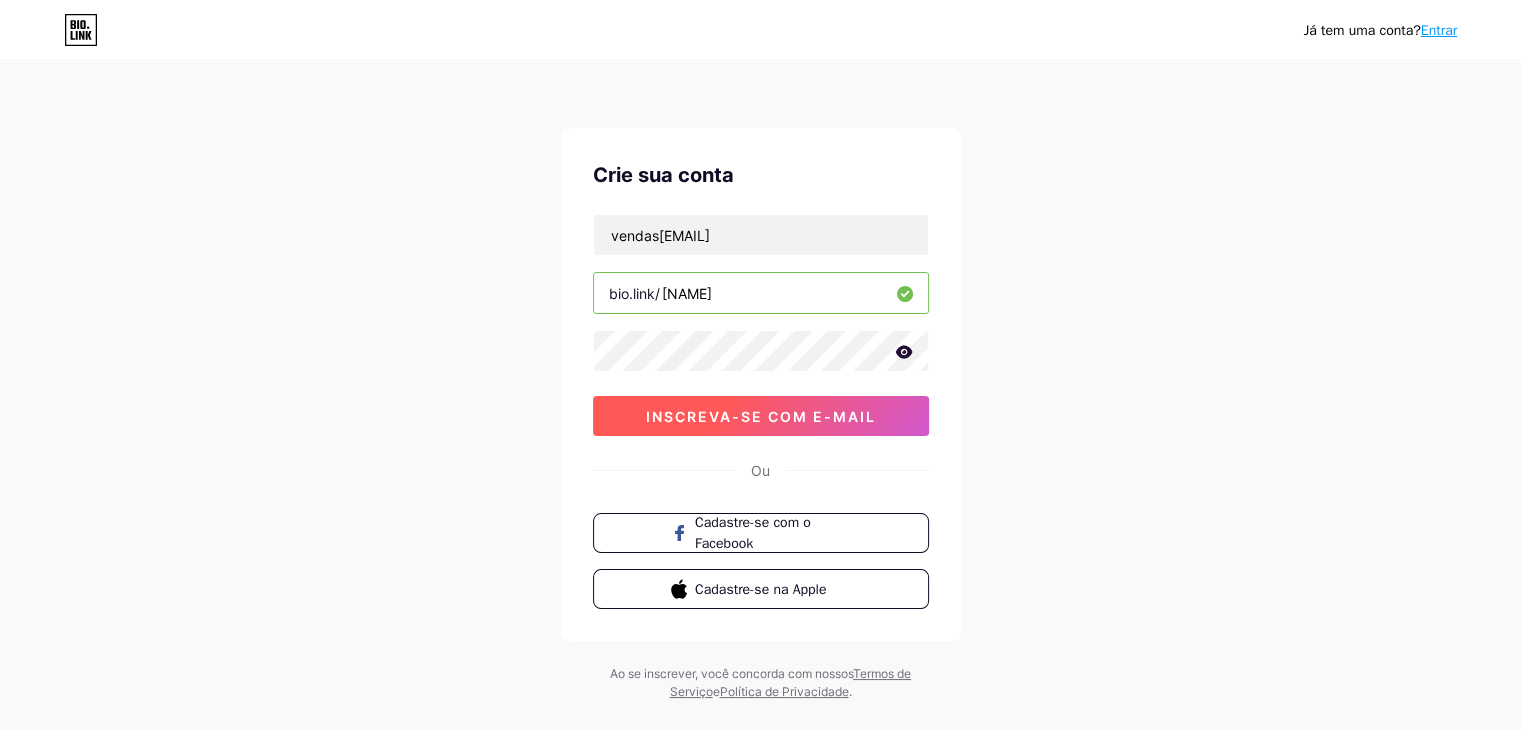 click on "inscreva-se com e-mail" at bounding box center [761, 416] 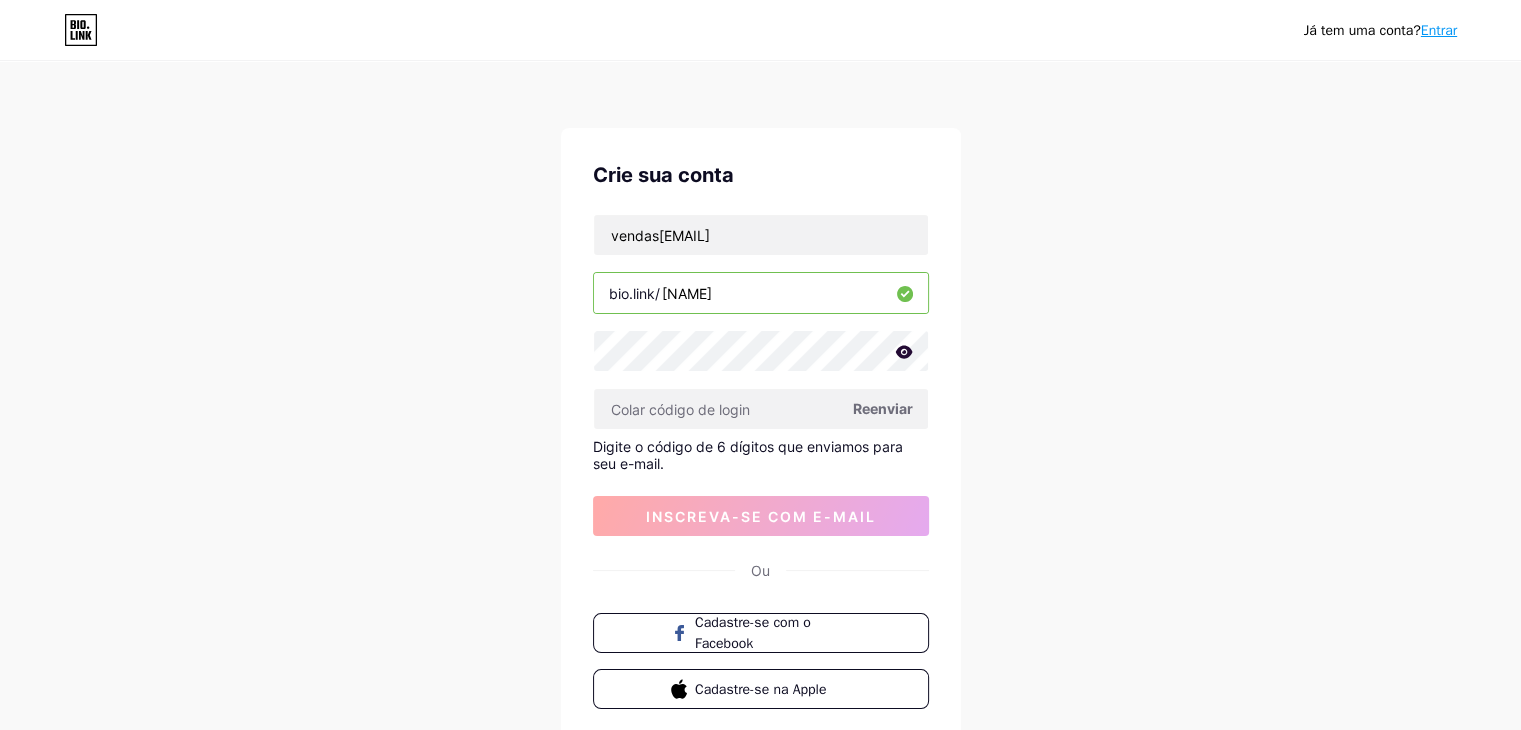 click 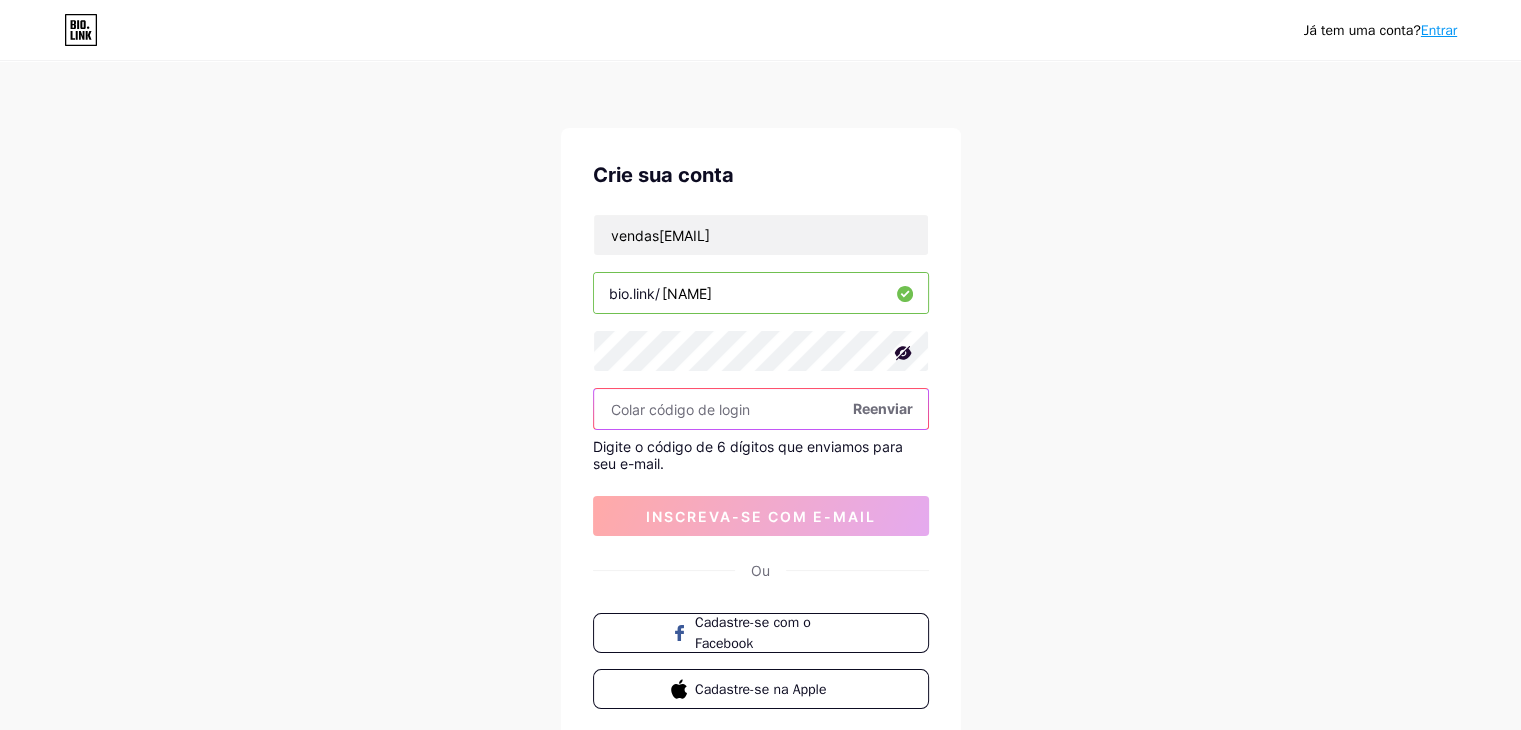 click at bounding box center [761, 409] 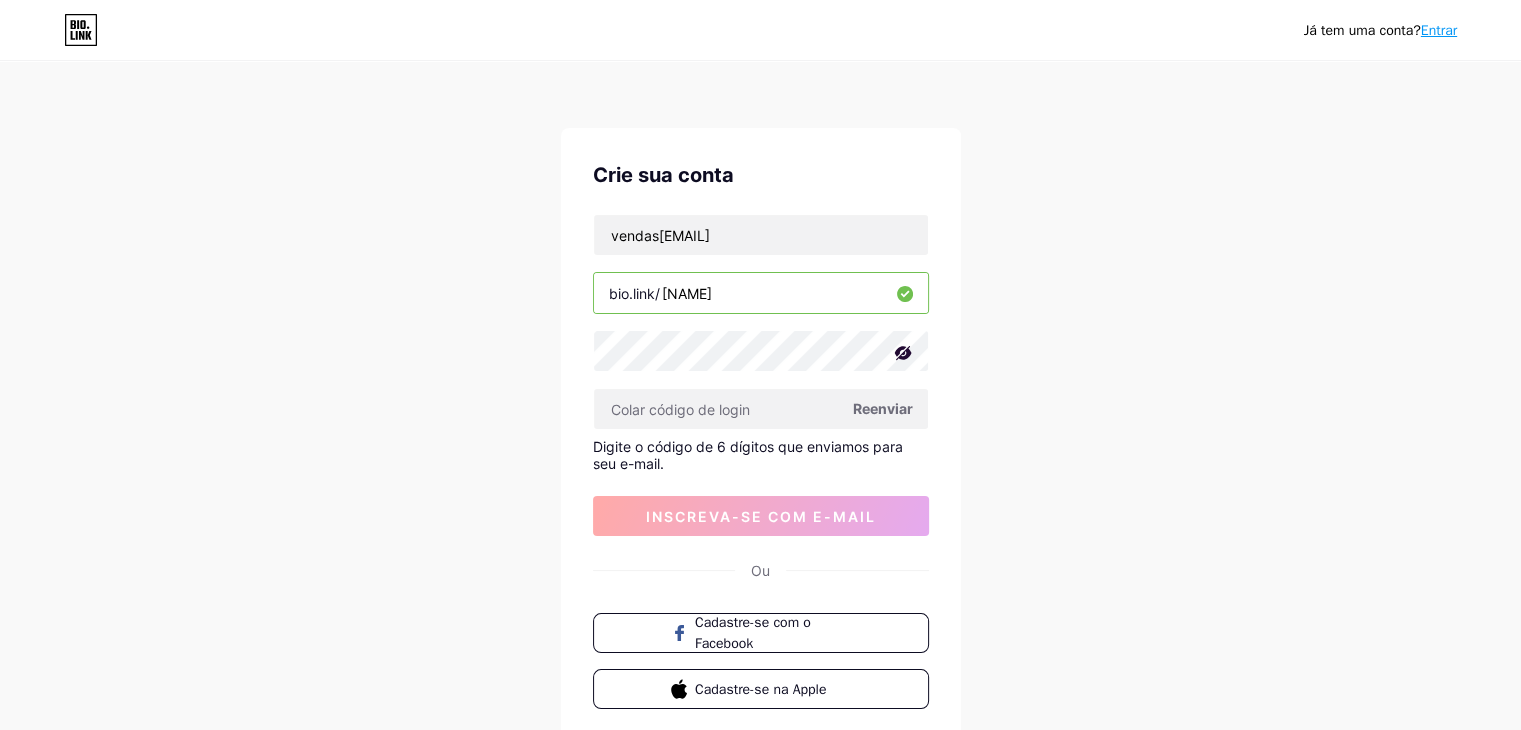 click on "Reenviar" at bounding box center [883, 408] 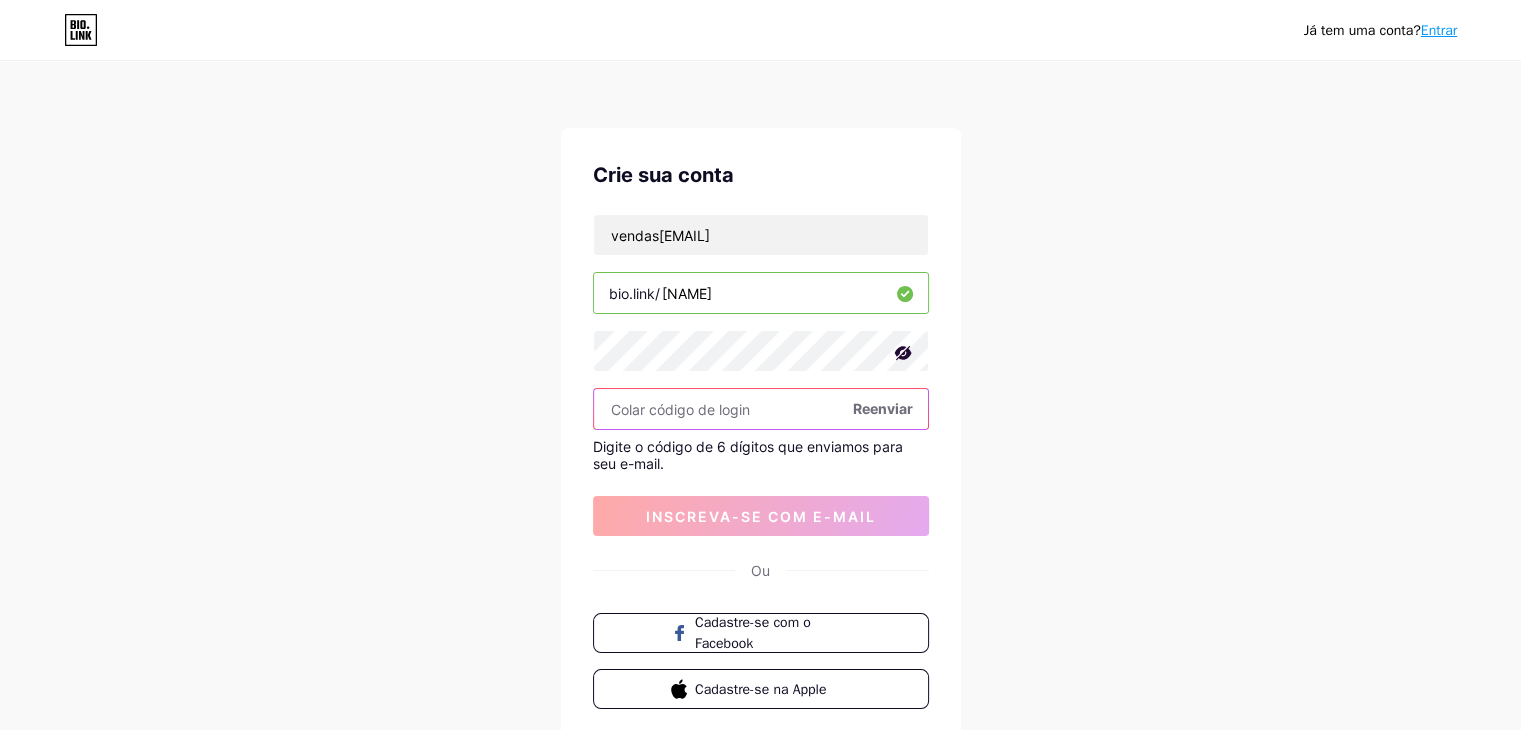 click at bounding box center (761, 409) 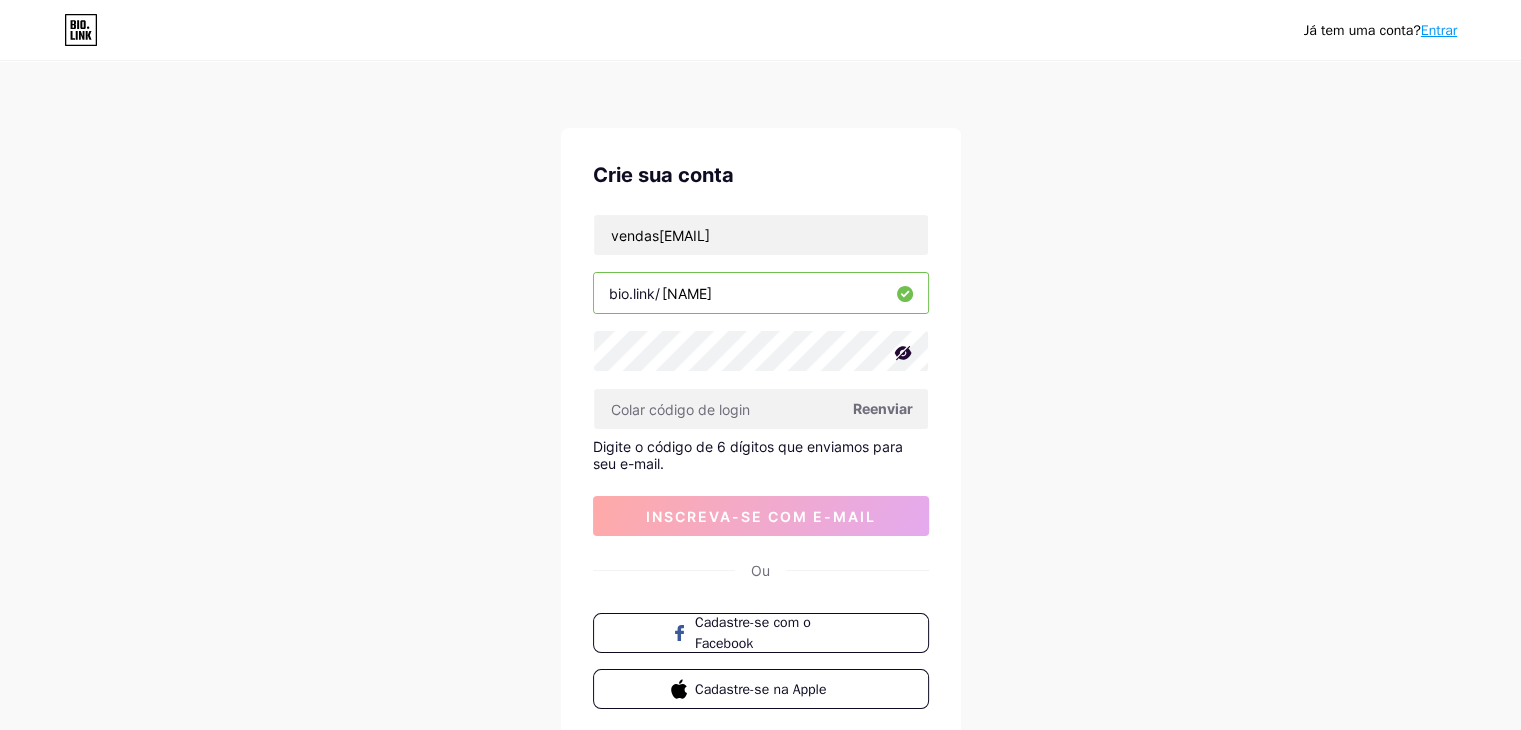 click on "Entrar" at bounding box center (1439, 30) 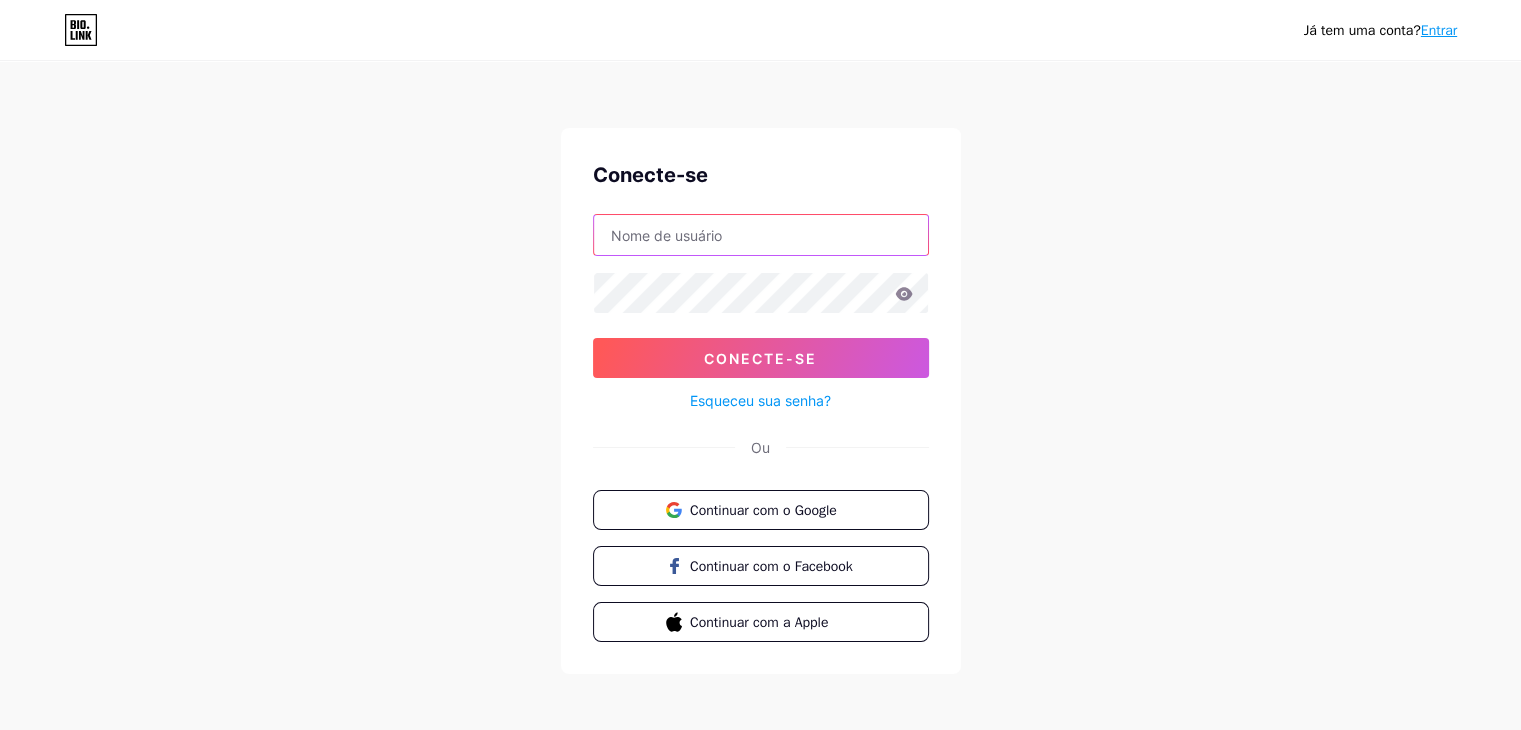 click at bounding box center [761, 235] 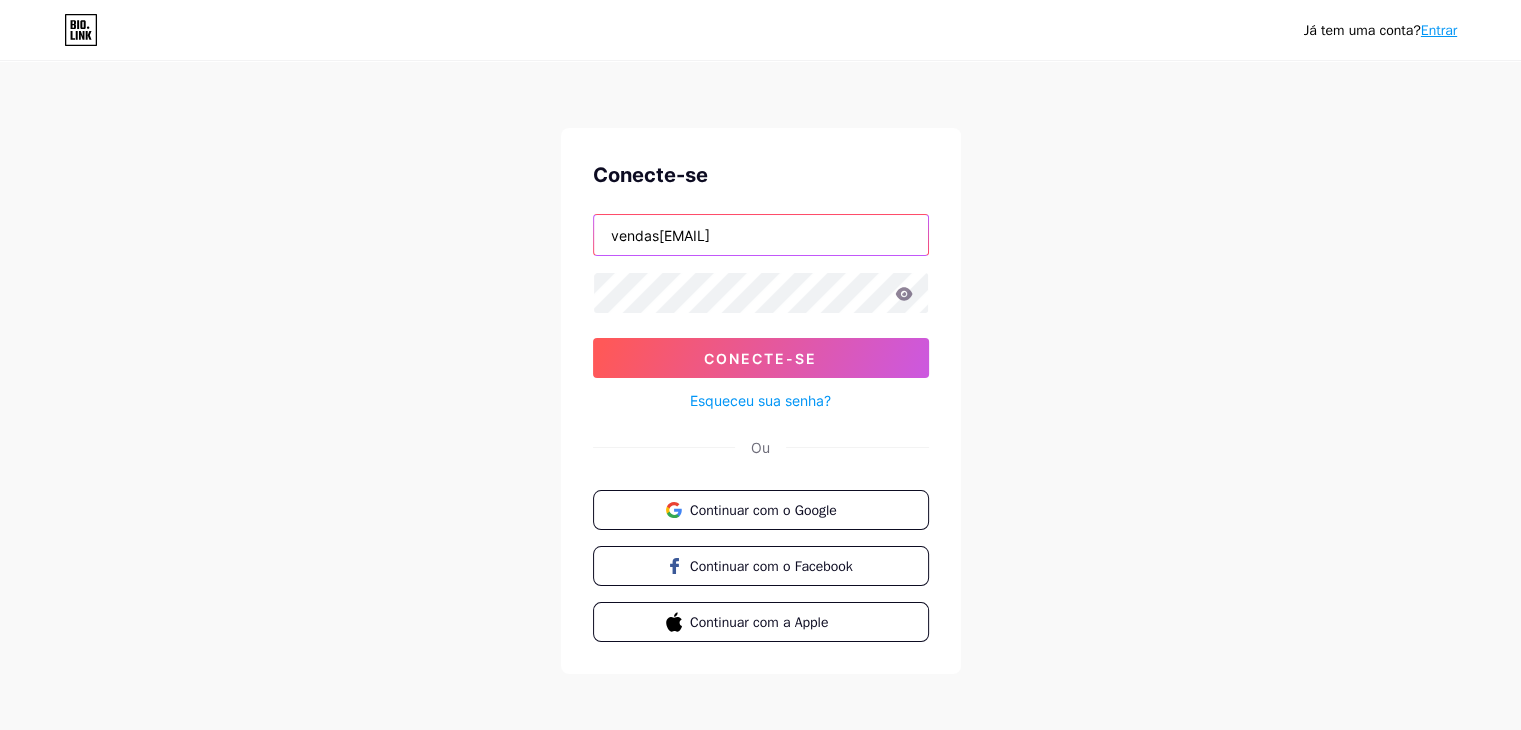 click on "vendasdonagringa bras@gmail.ccom" at bounding box center (761, 235) 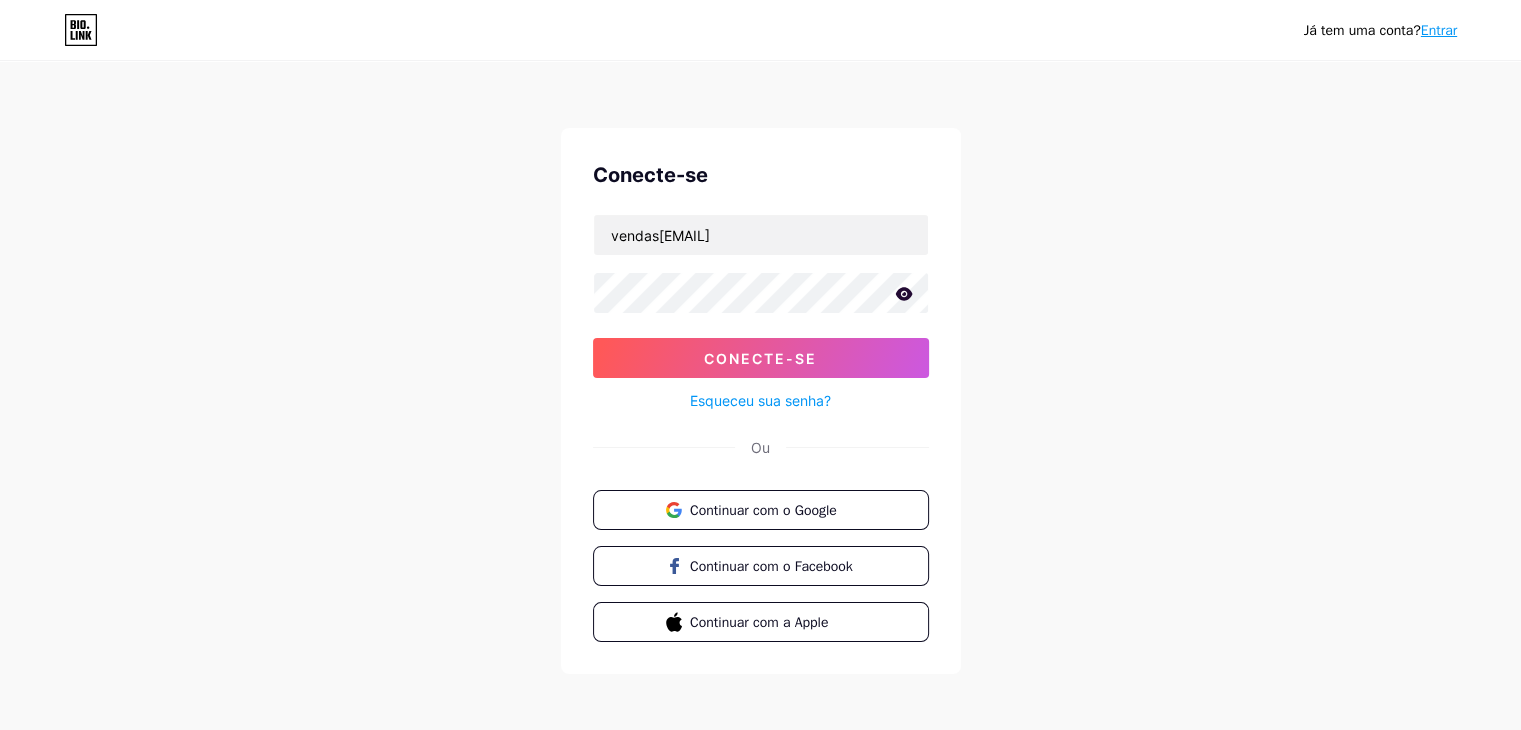 click 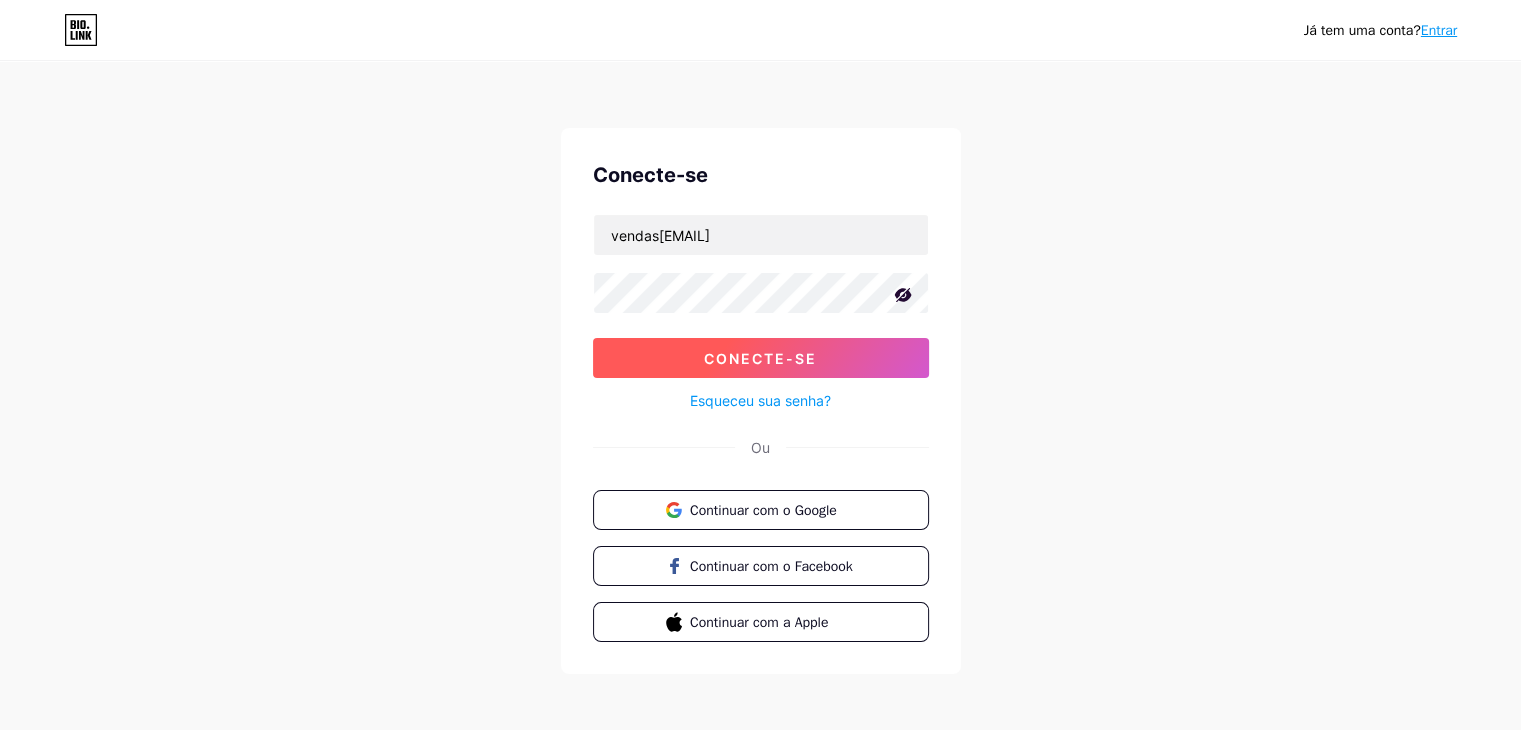 click on "Conecte-se" at bounding box center [761, 358] 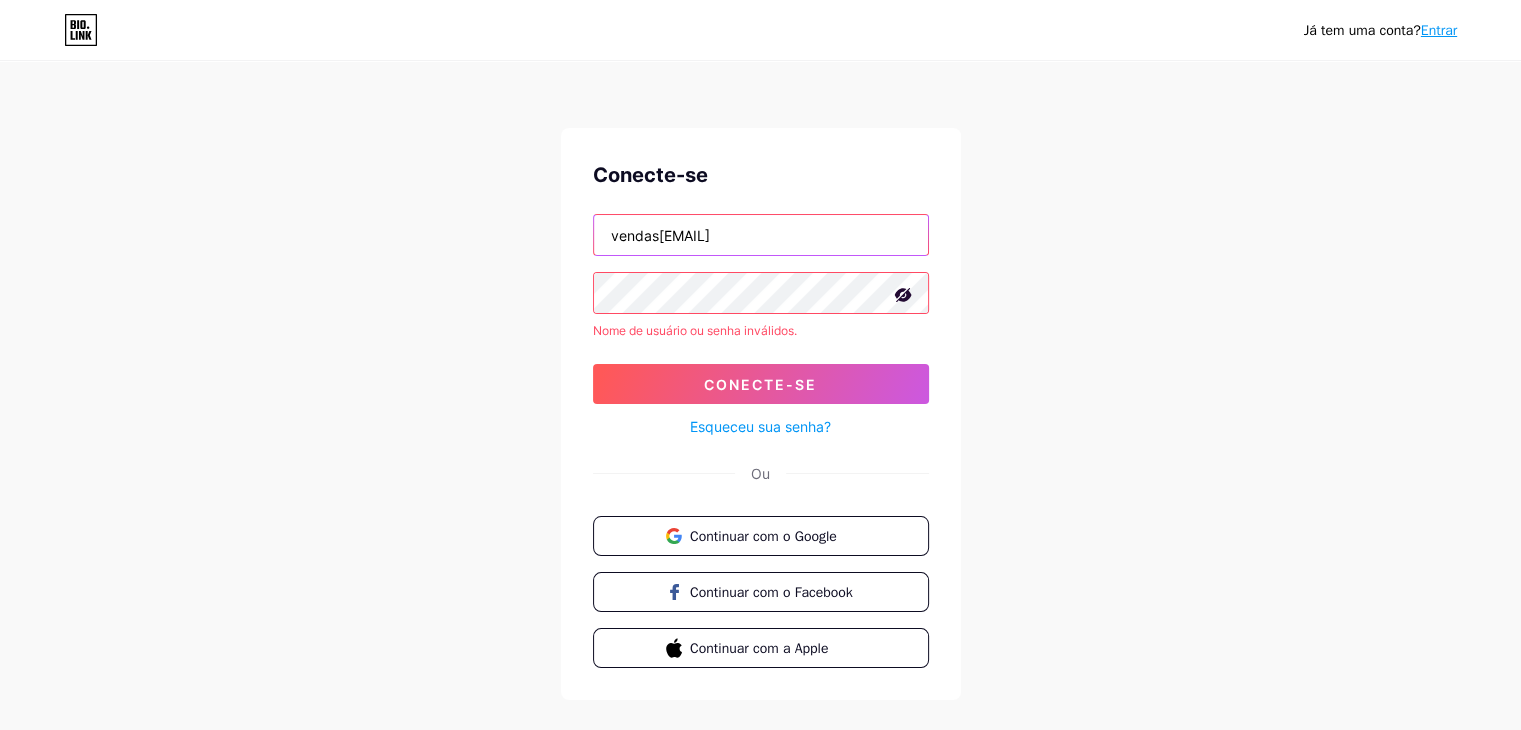 click on "vendasdonagringabras@gmail.ccom" at bounding box center (761, 235) 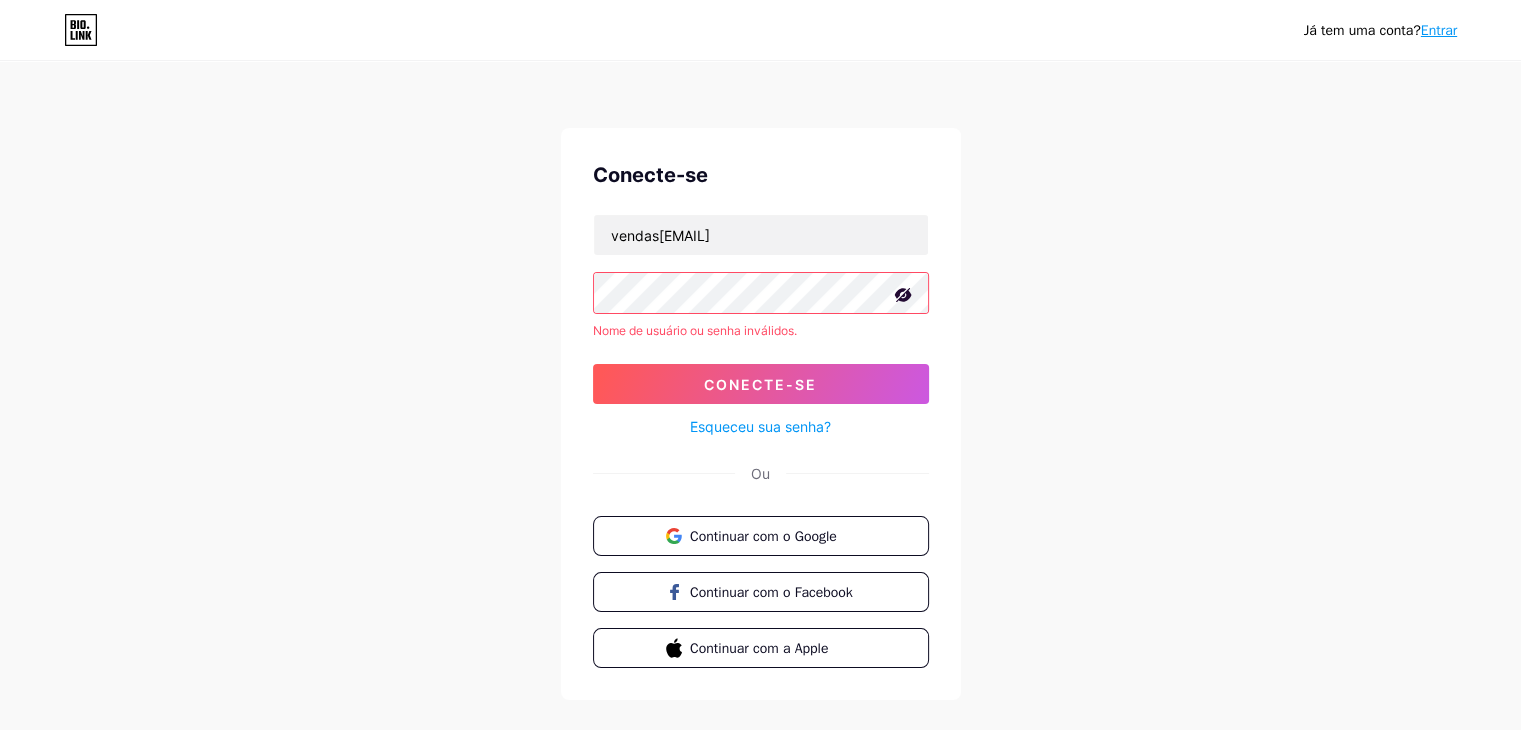 click on "Esqueceu sua senha?" at bounding box center [761, 421] 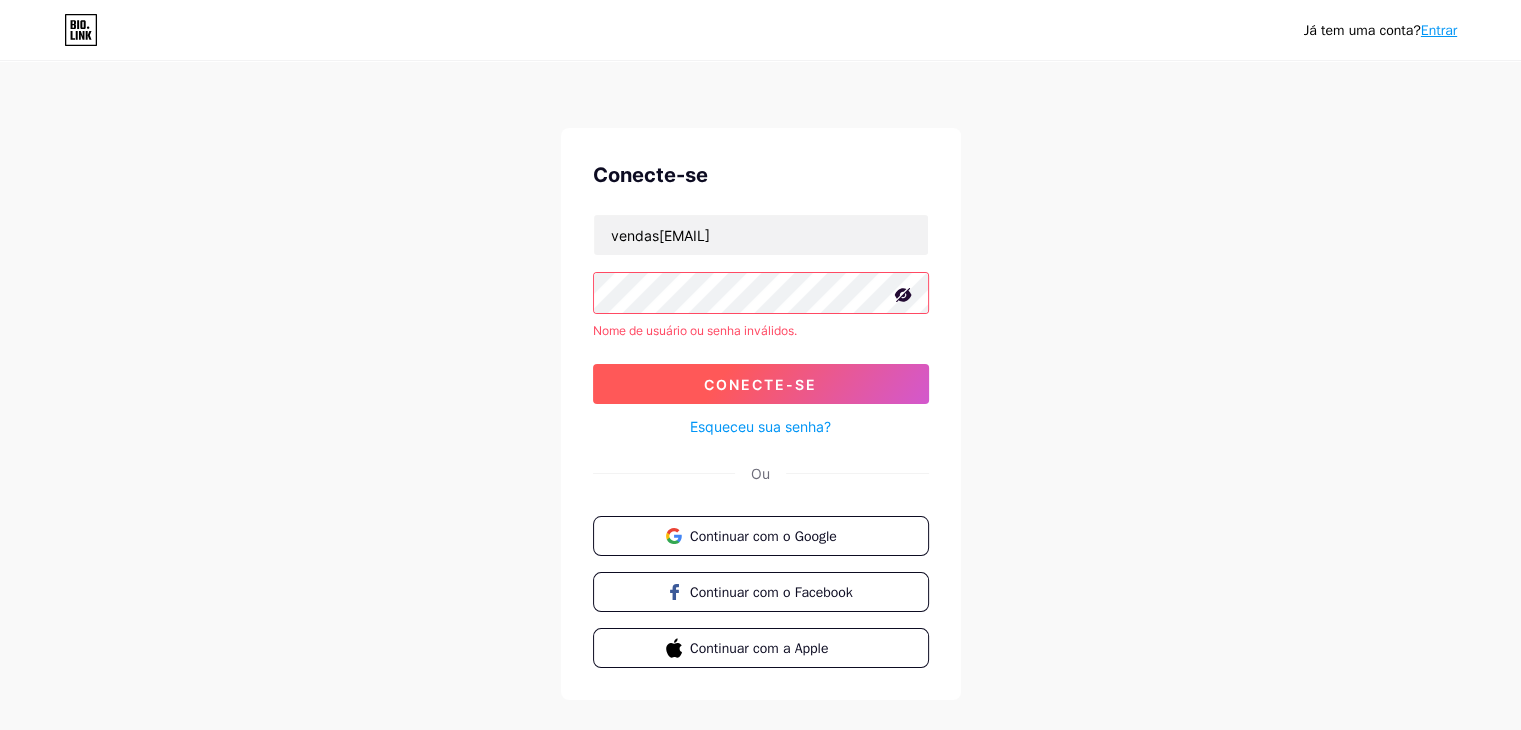 click on "Conecte-se" at bounding box center (760, 384) 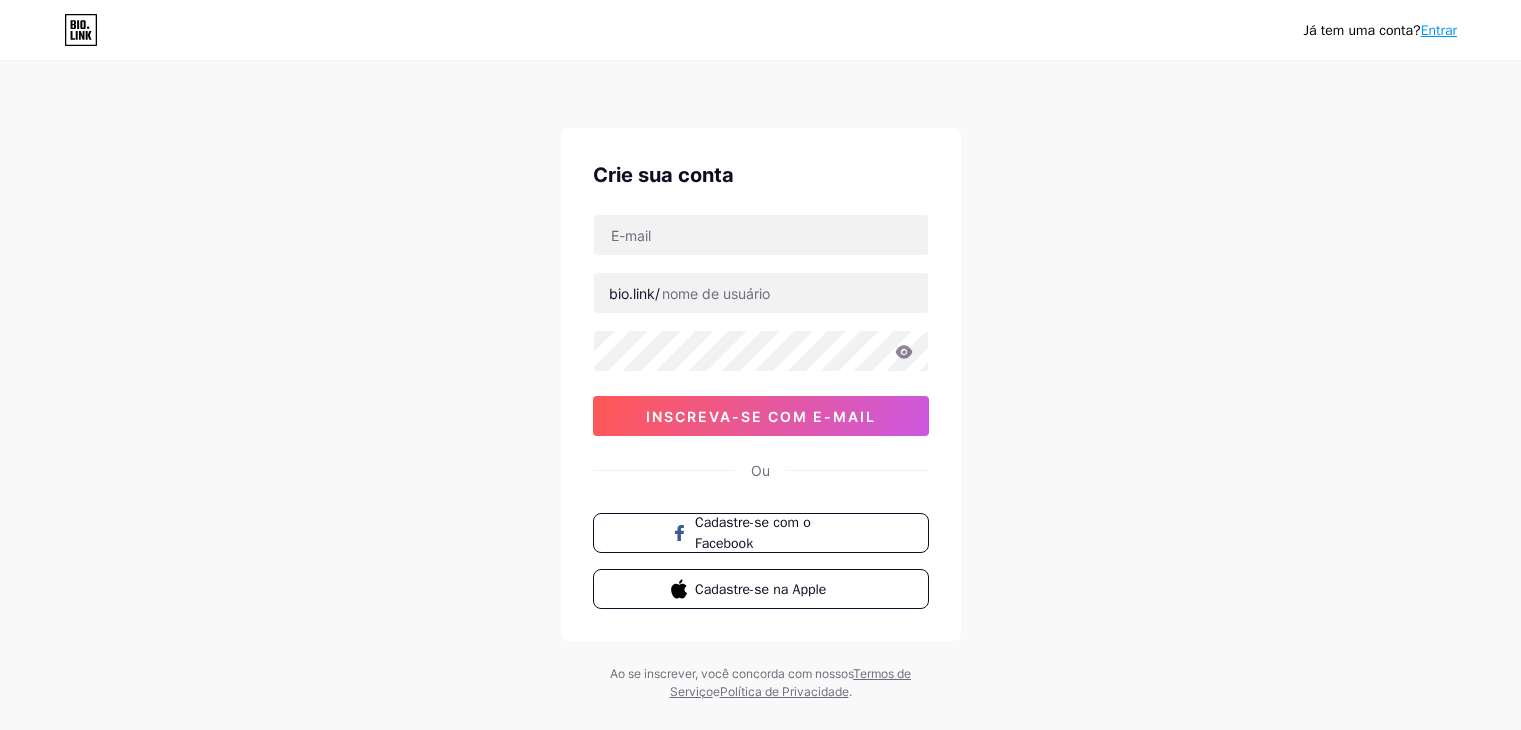 scroll, scrollTop: 0, scrollLeft: 0, axis: both 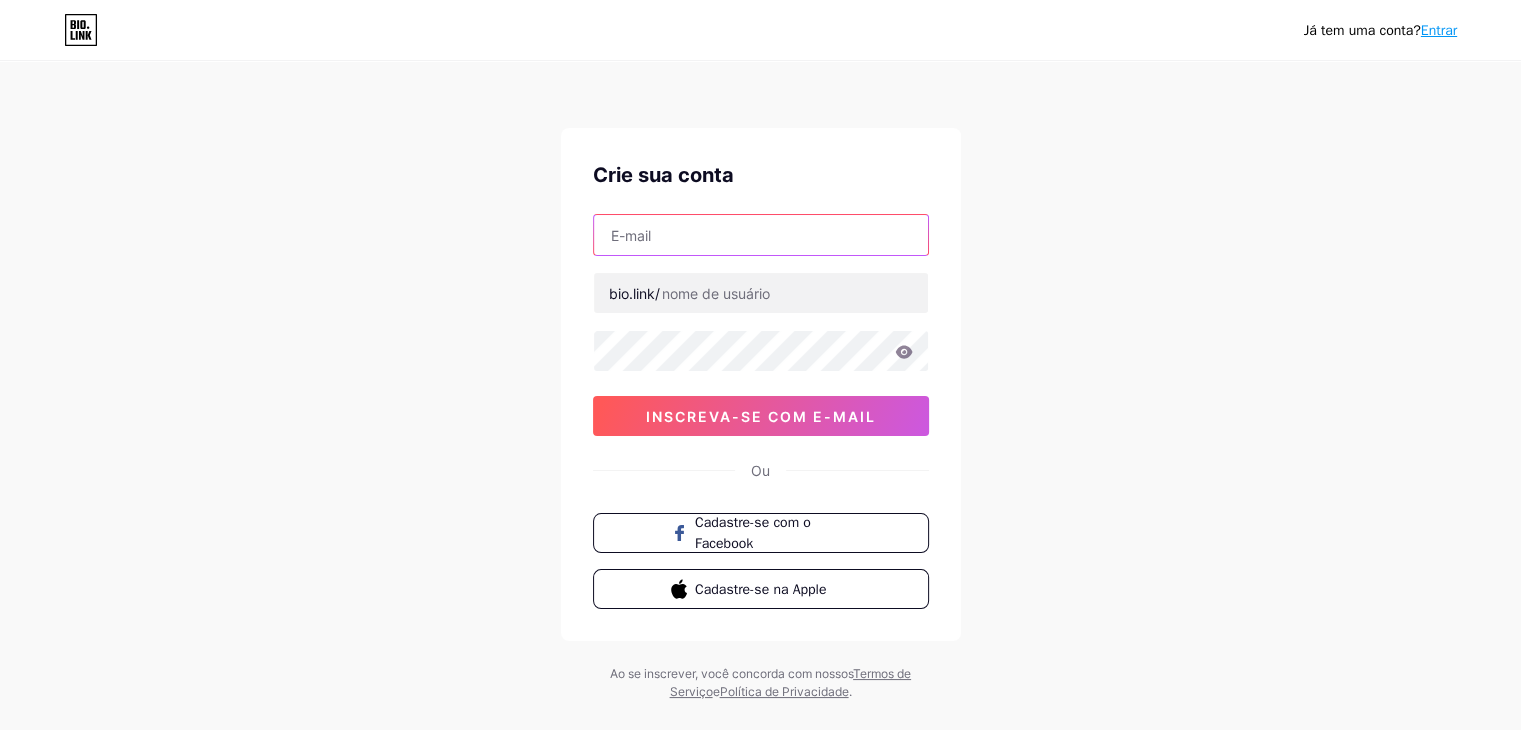 click at bounding box center (761, 235) 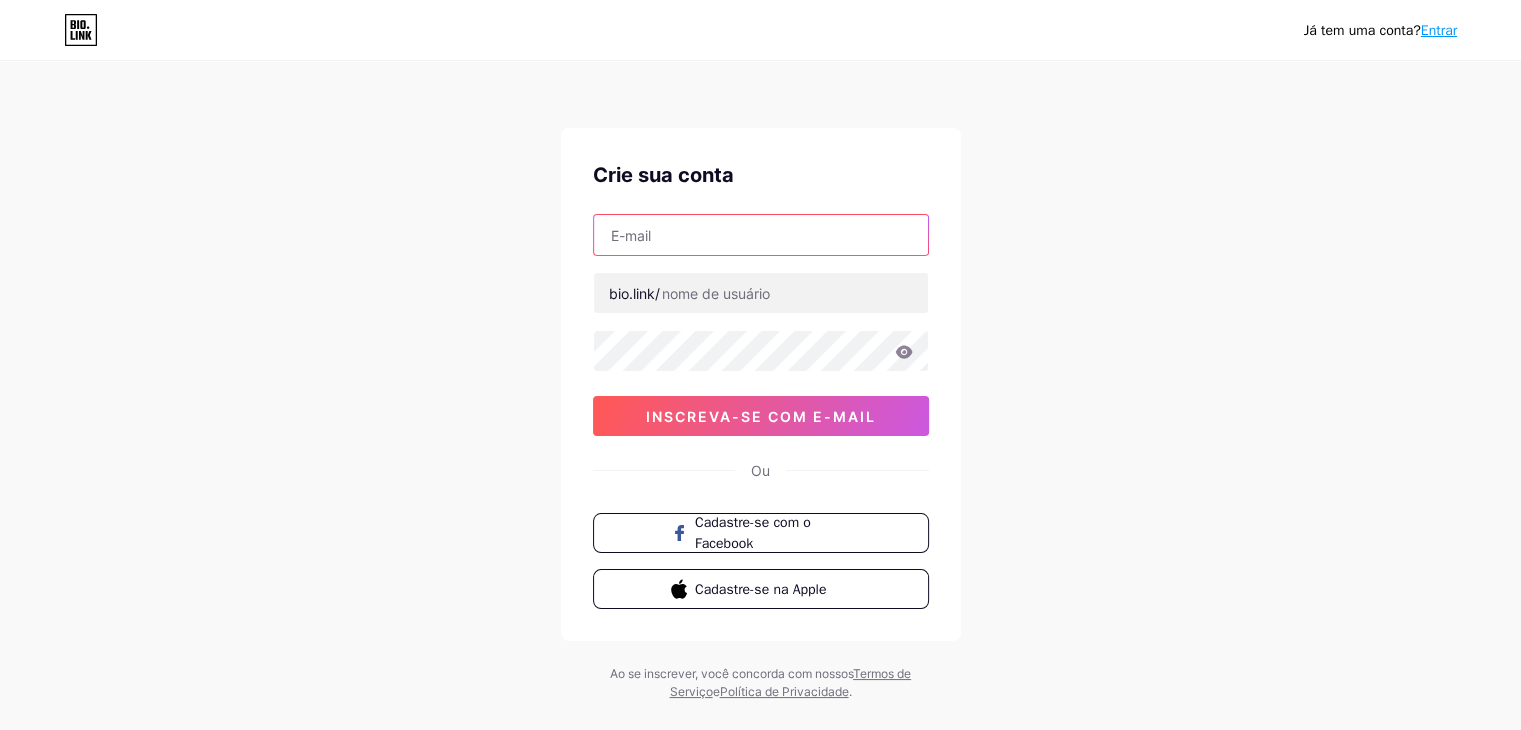 type on "[EMAIL]" 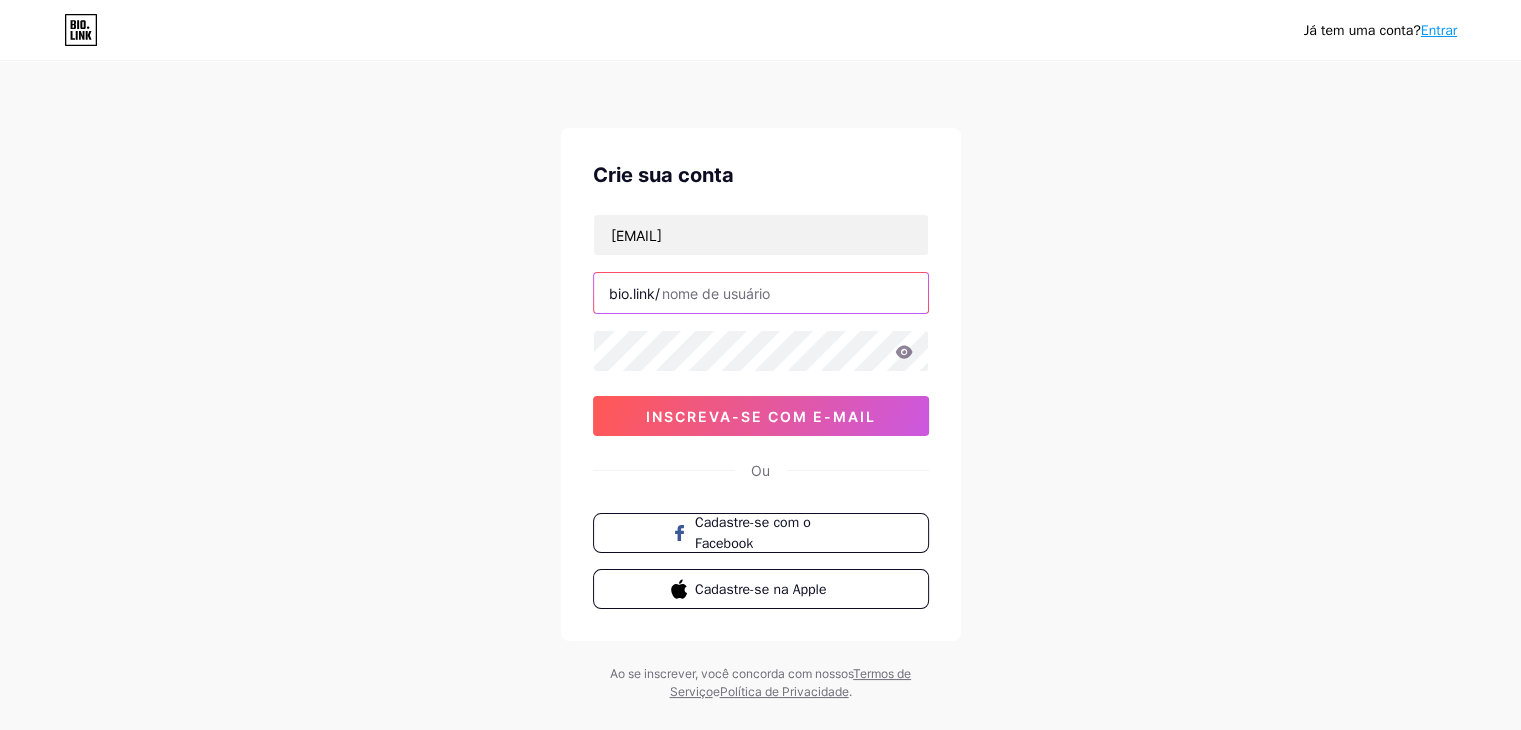 click at bounding box center (761, 293) 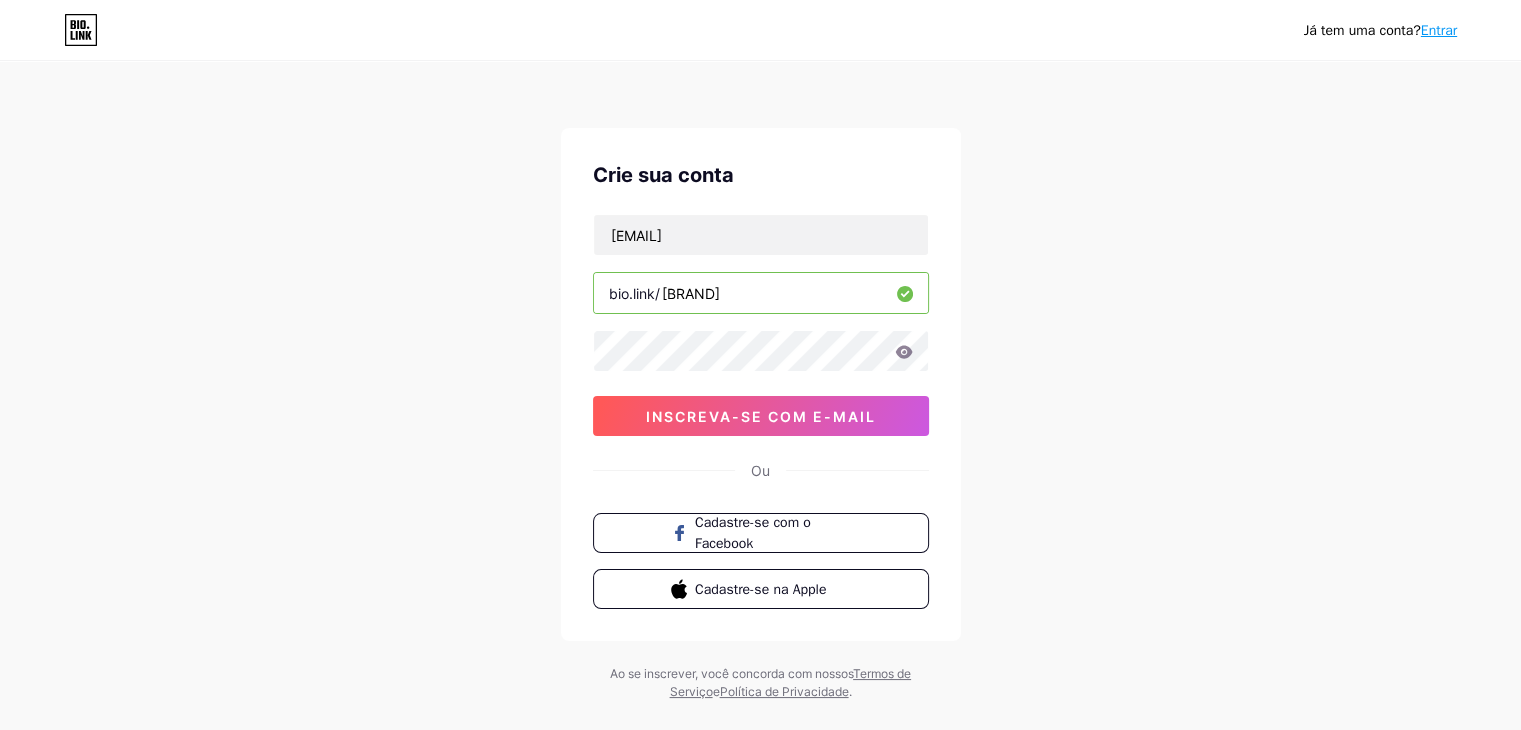type on "[BRAND]" 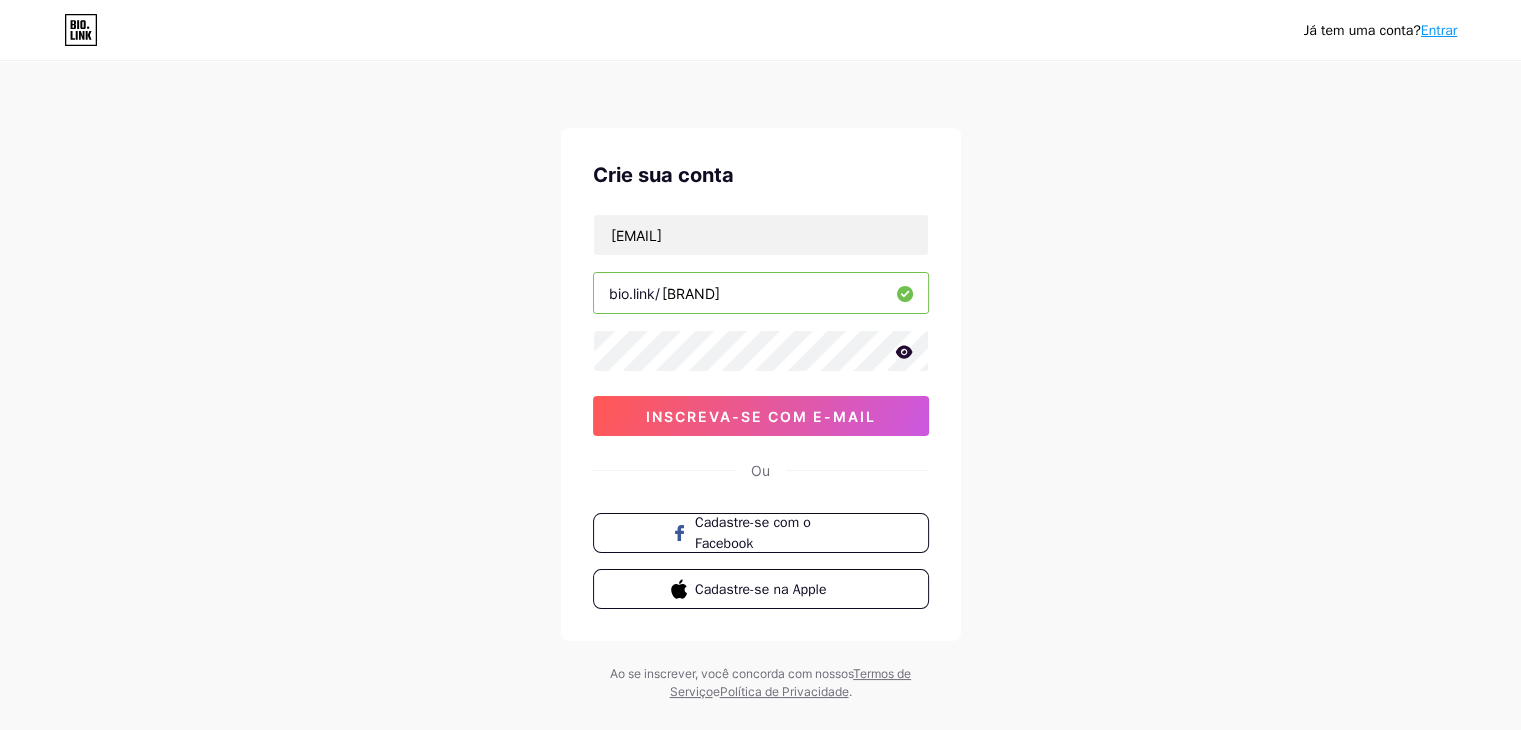 click 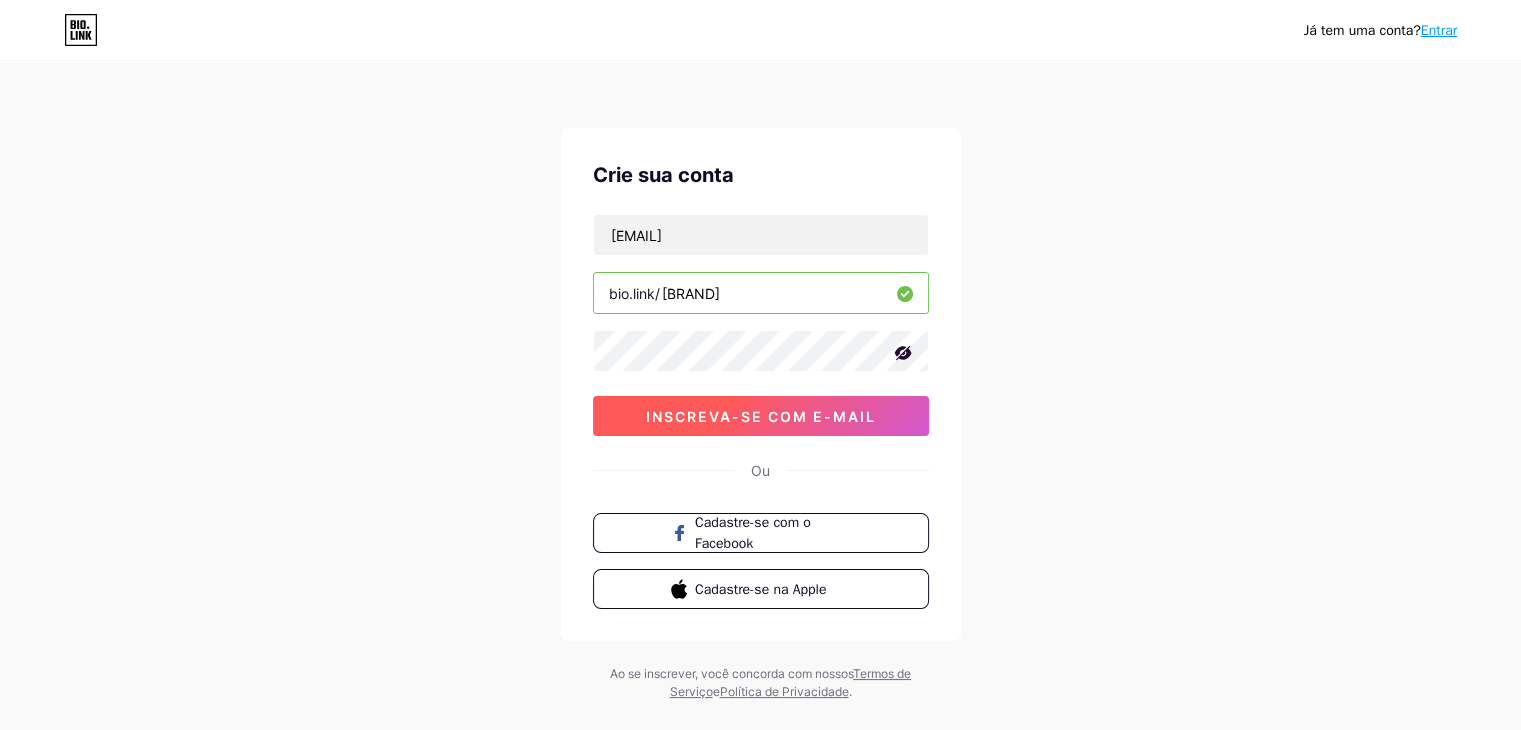 click on "inscreva-se com e-mail" at bounding box center (761, 416) 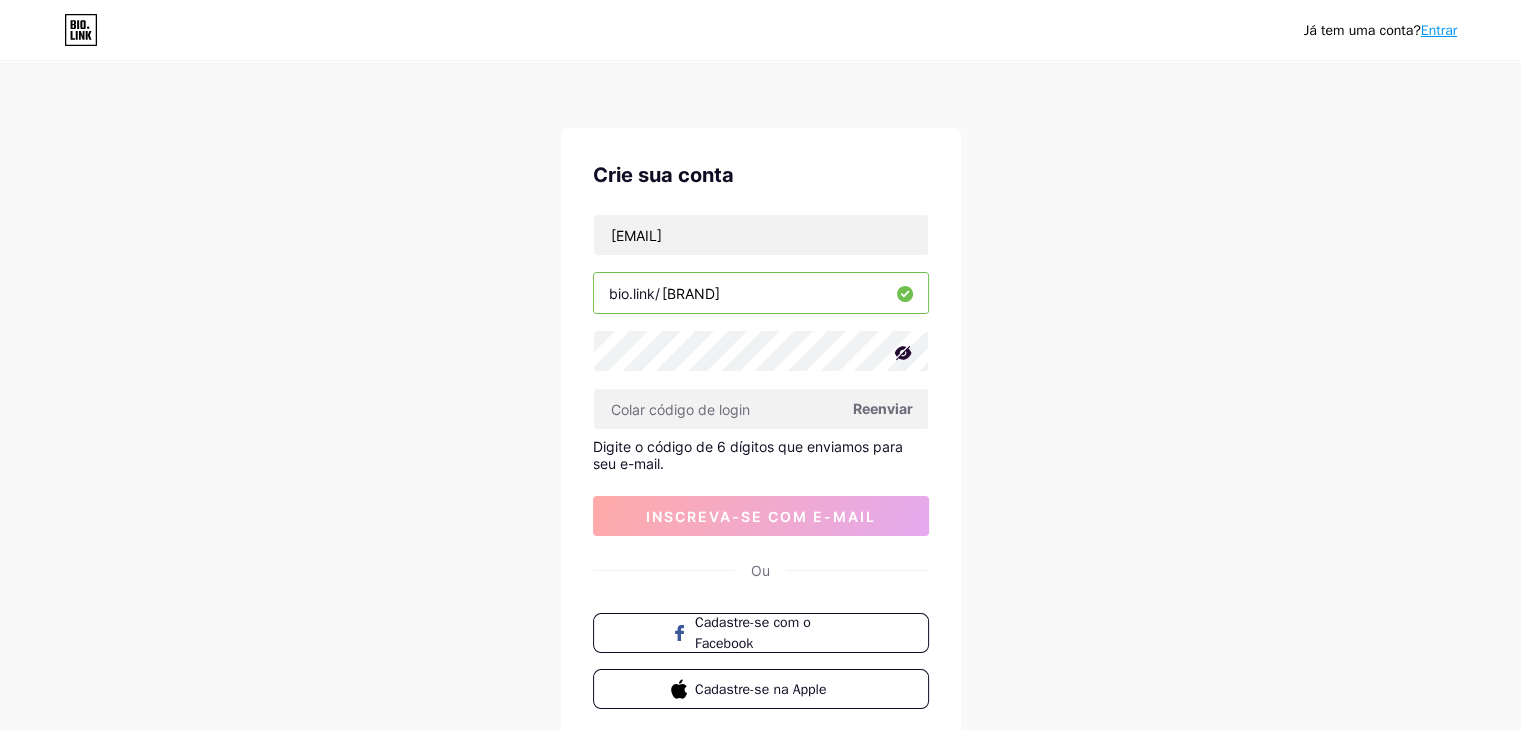 click at bounding box center (761, 409) 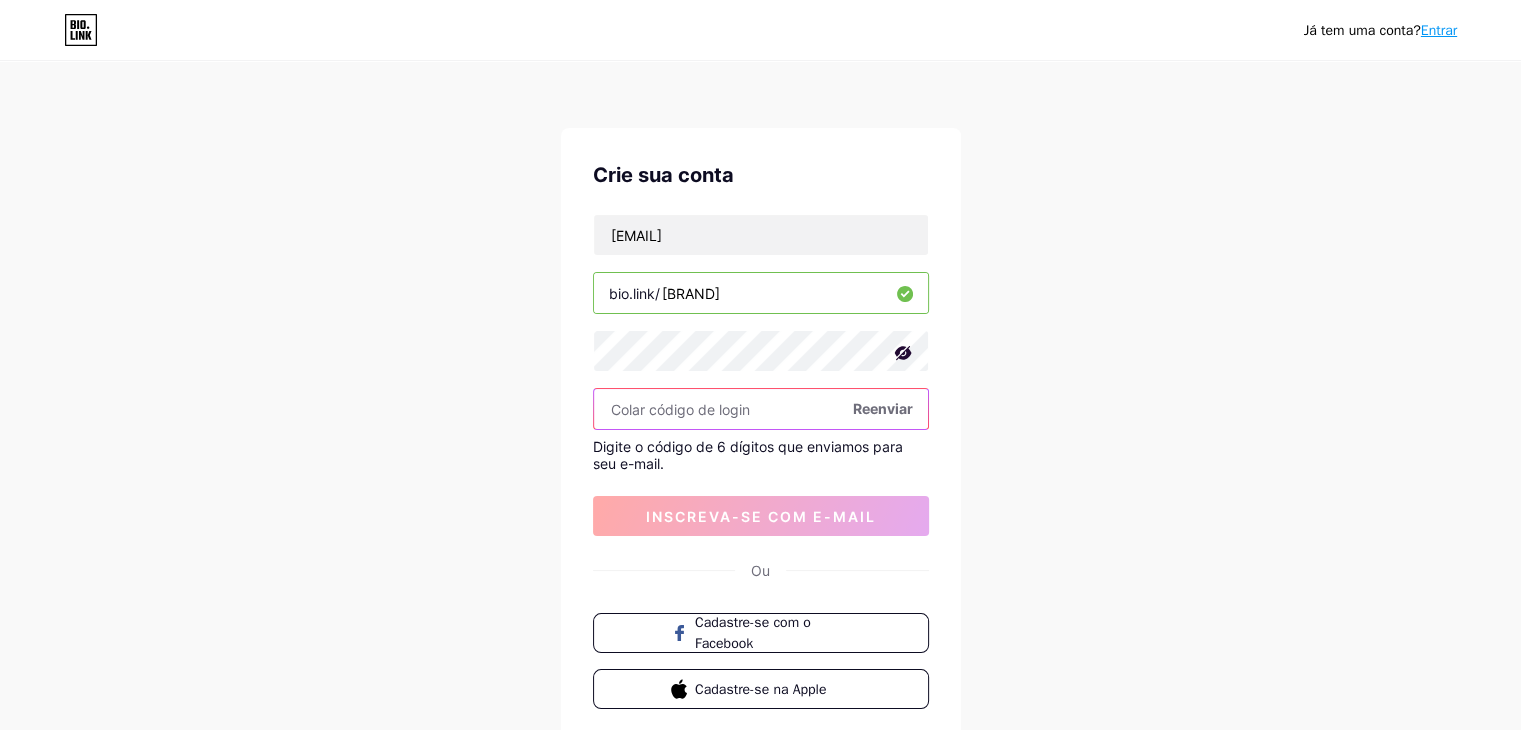 click at bounding box center (761, 409) 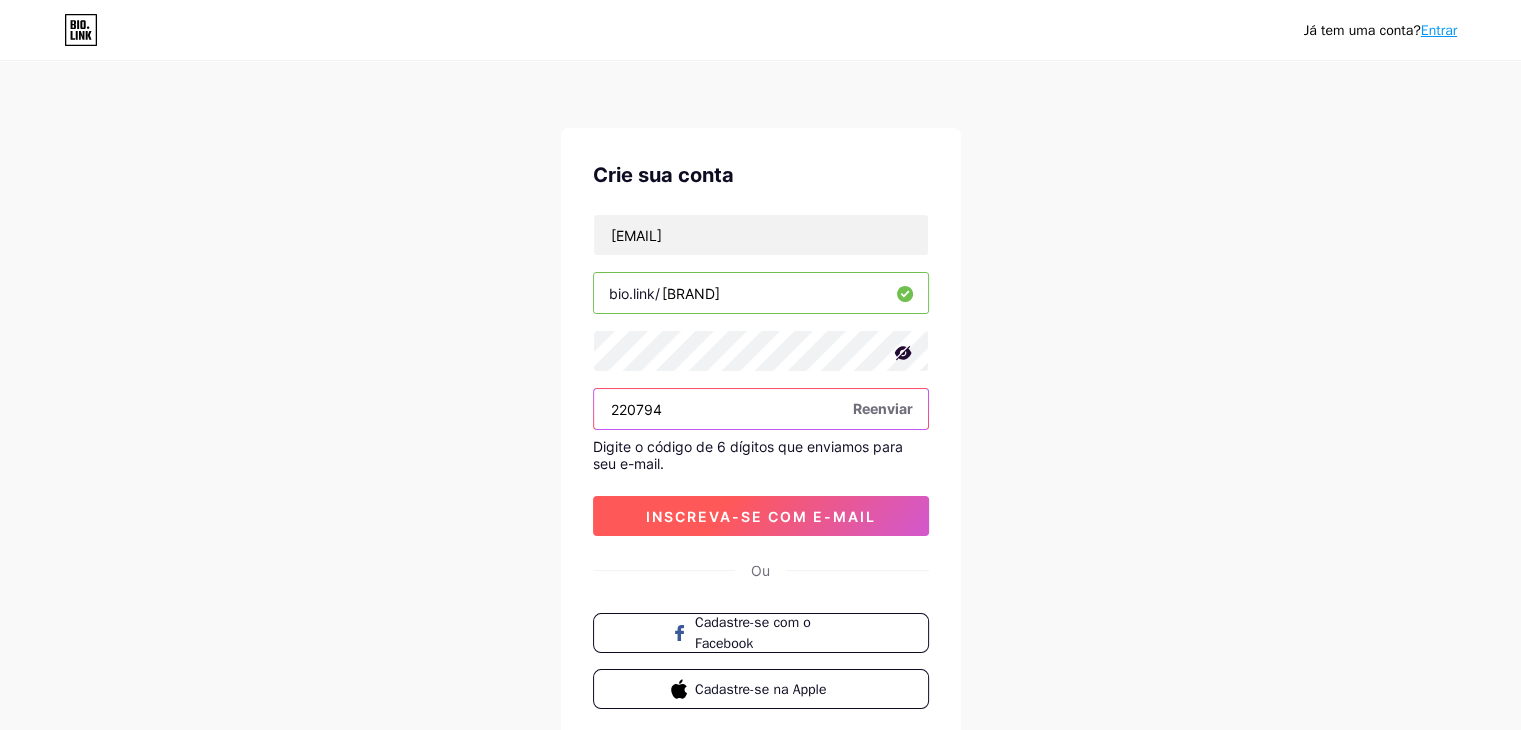 type on "220794" 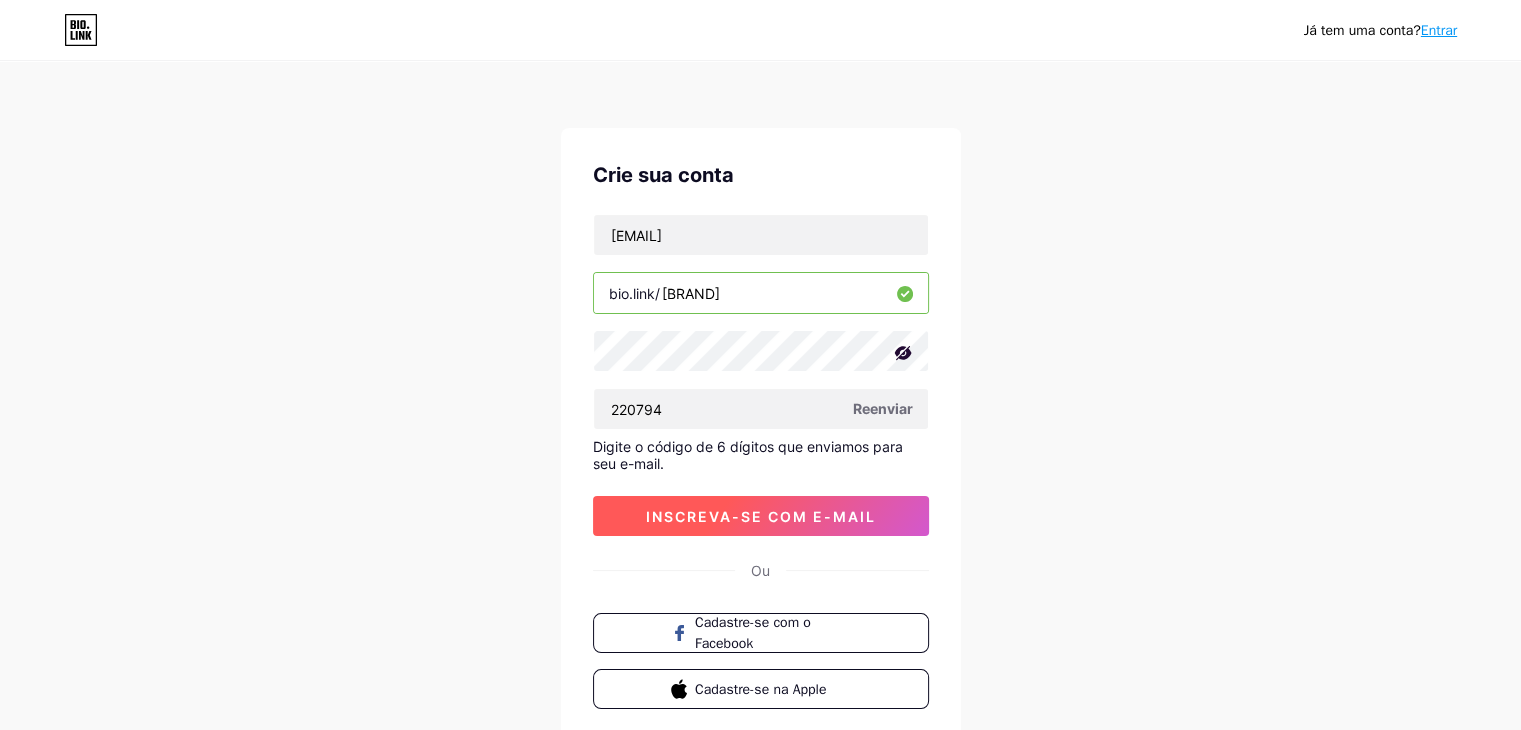 click on "inscreva-se com e-mail" at bounding box center (761, 516) 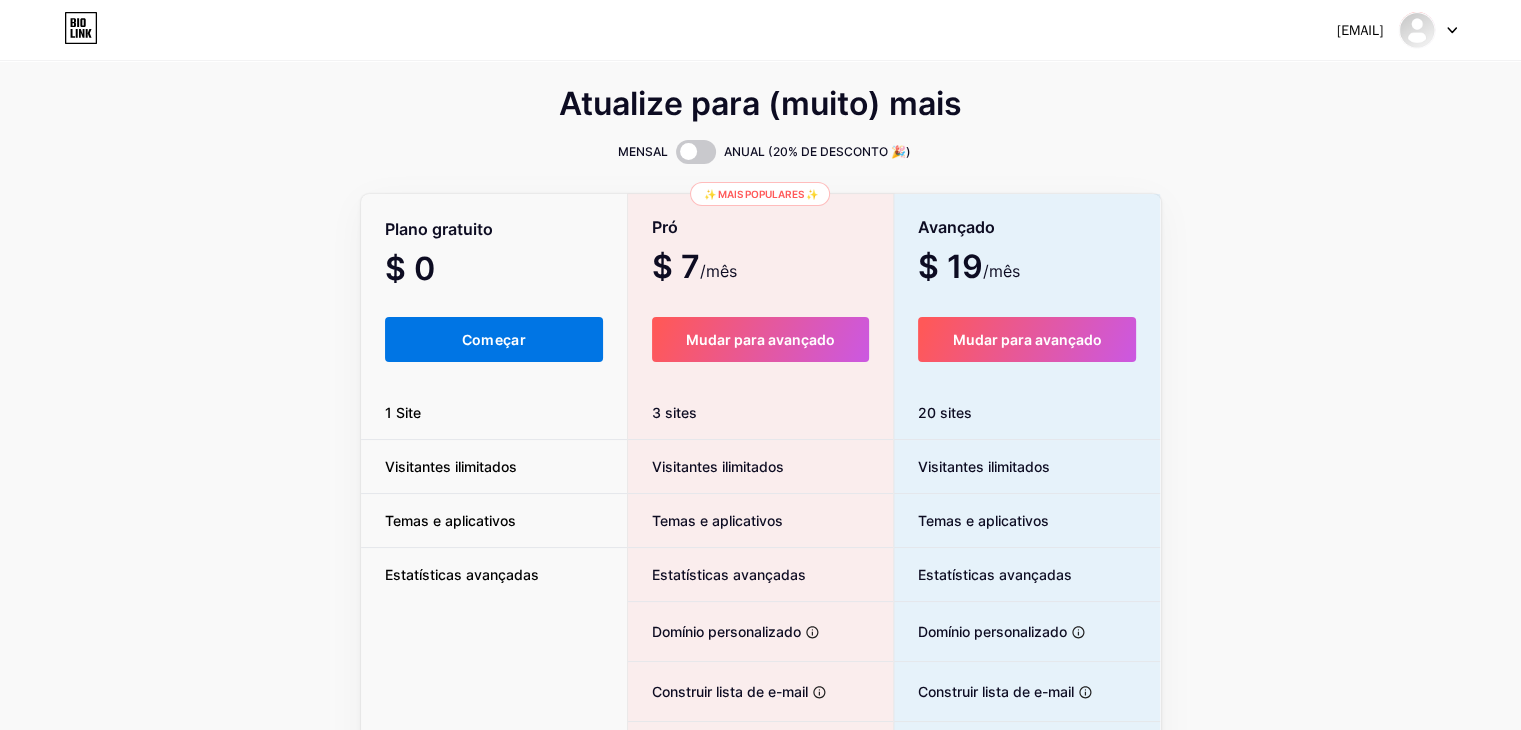click on "Começar" at bounding box center [494, 339] 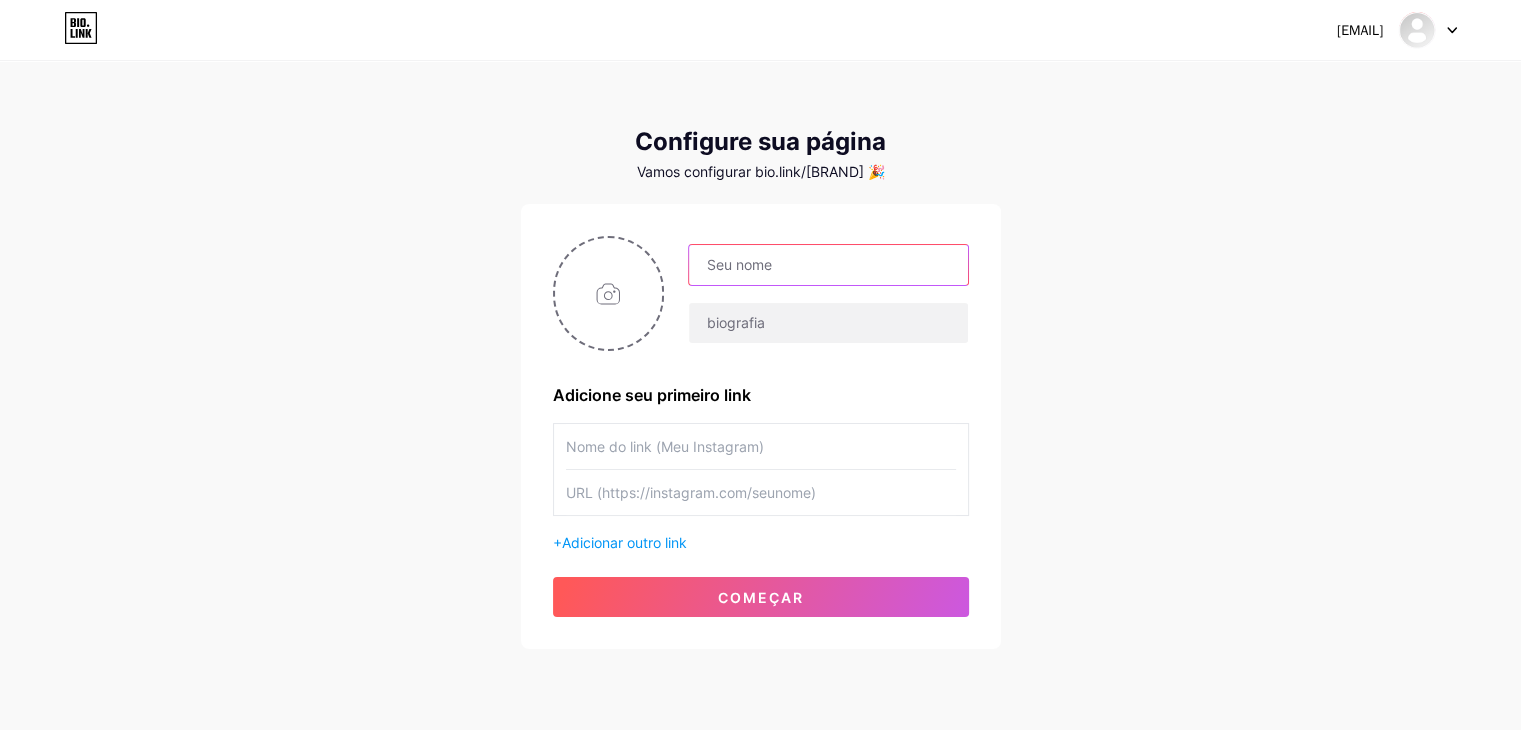 click at bounding box center (828, 265) 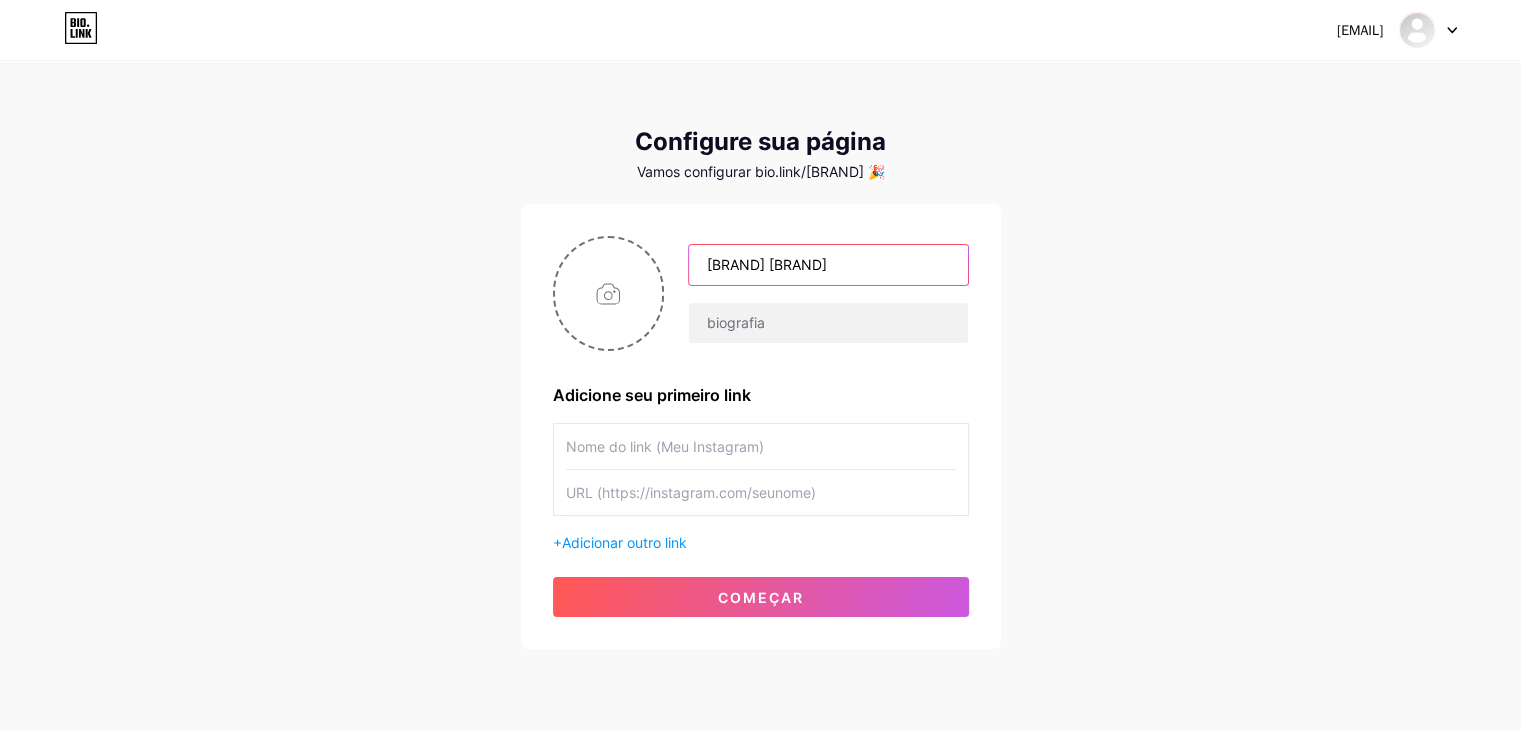 type on "[BRAND] [BRAND]" 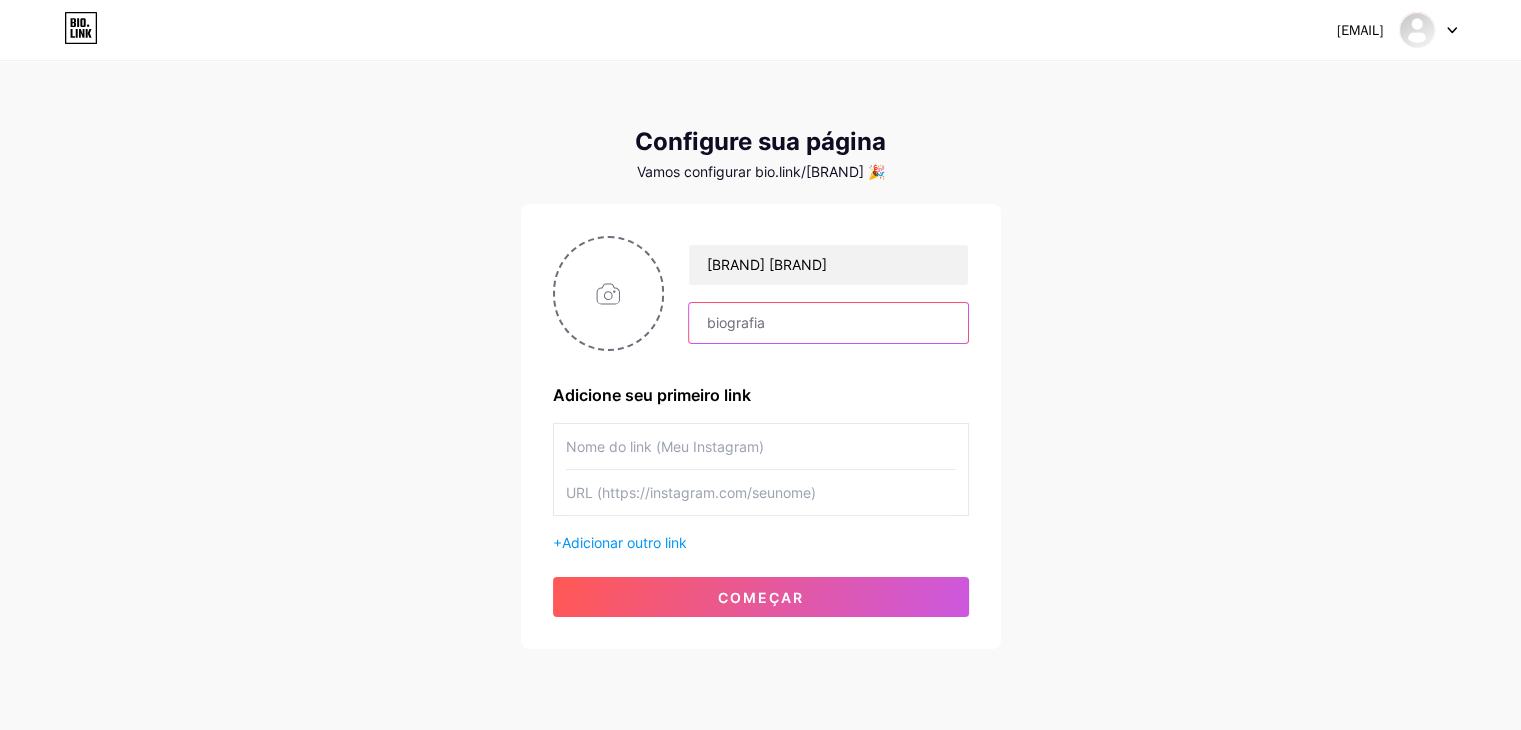 click at bounding box center [828, 323] 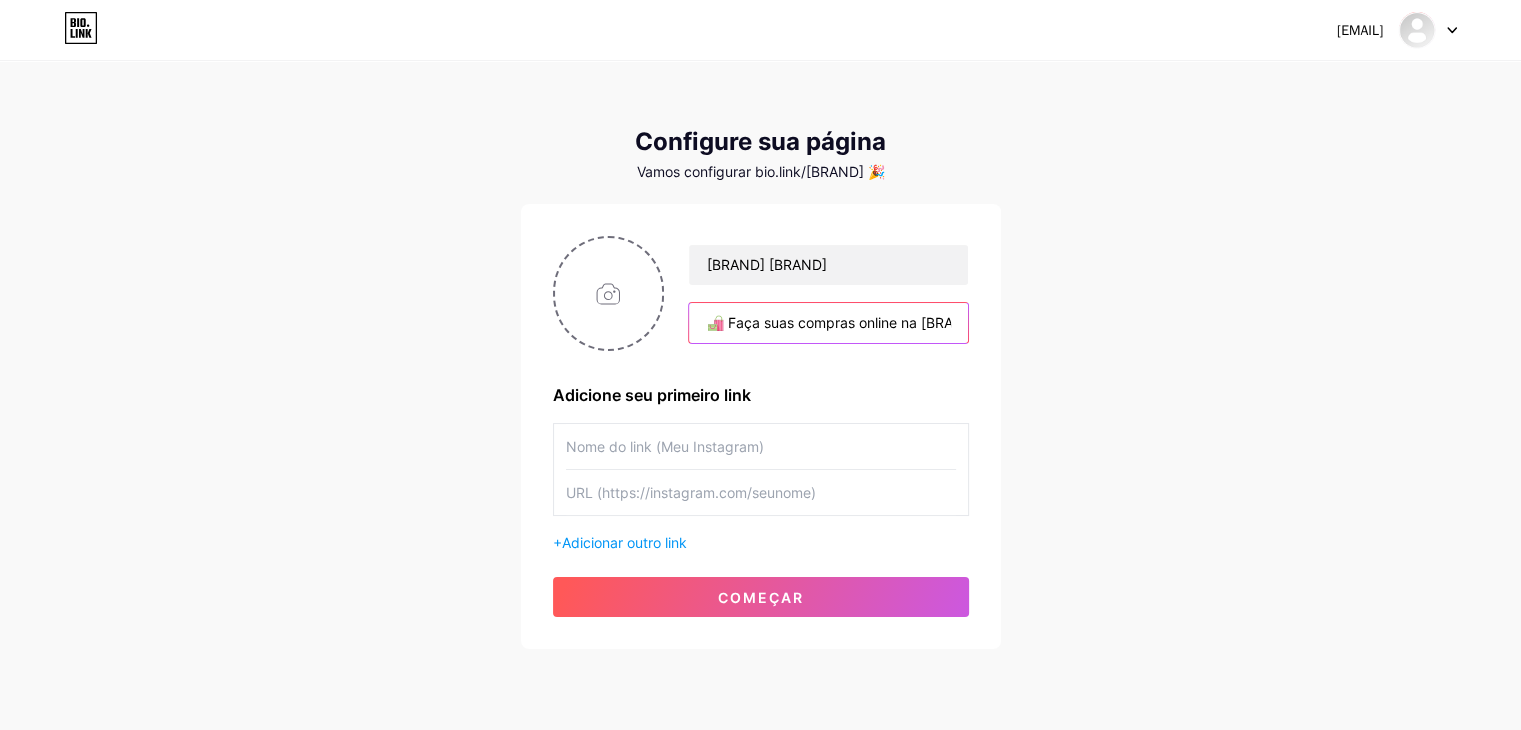 scroll, scrollTop: 0, scrollLeft: 92, axis: horizontal 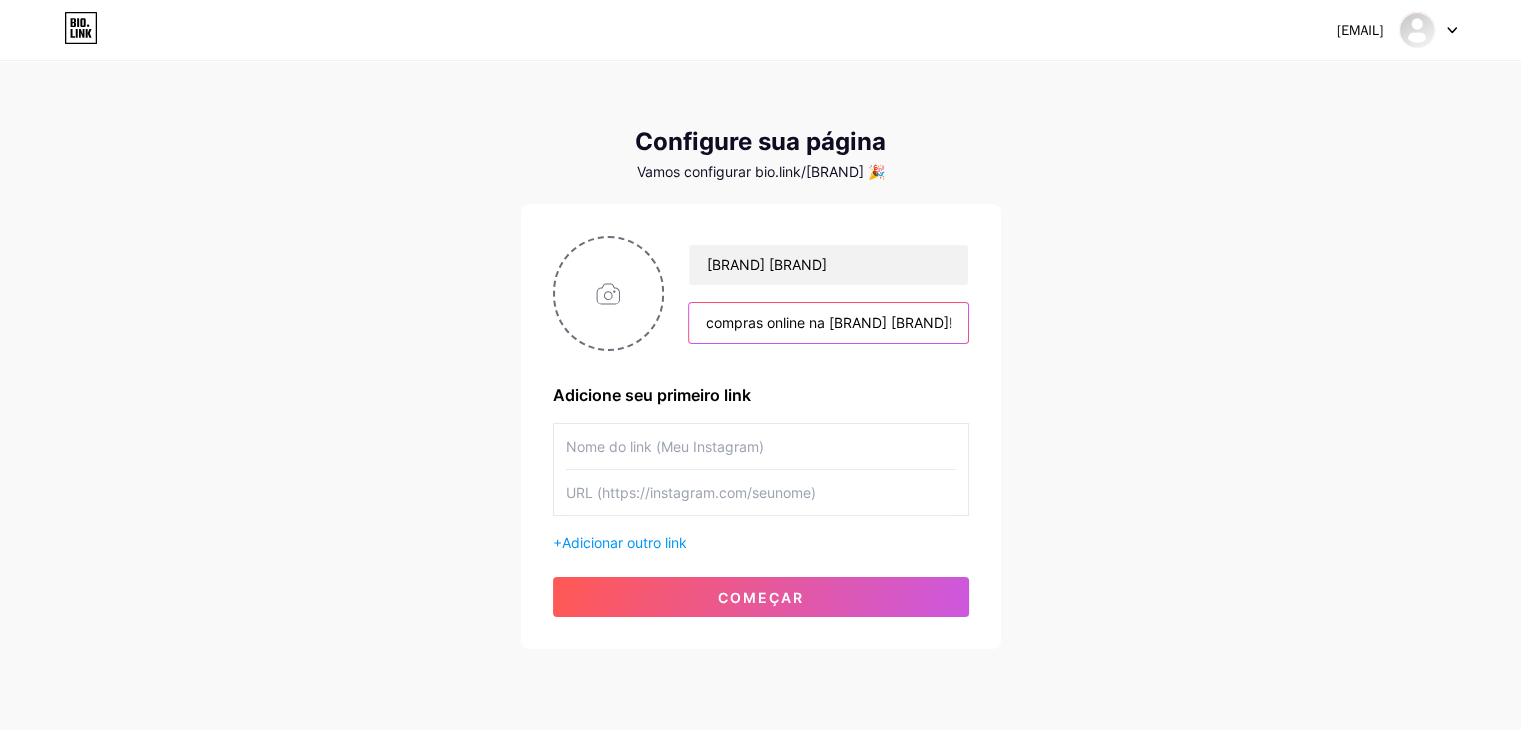 click on "🛍️ Faça suas compras online na [BRAND] [BRAND]!" at bounding box center [828, 323] 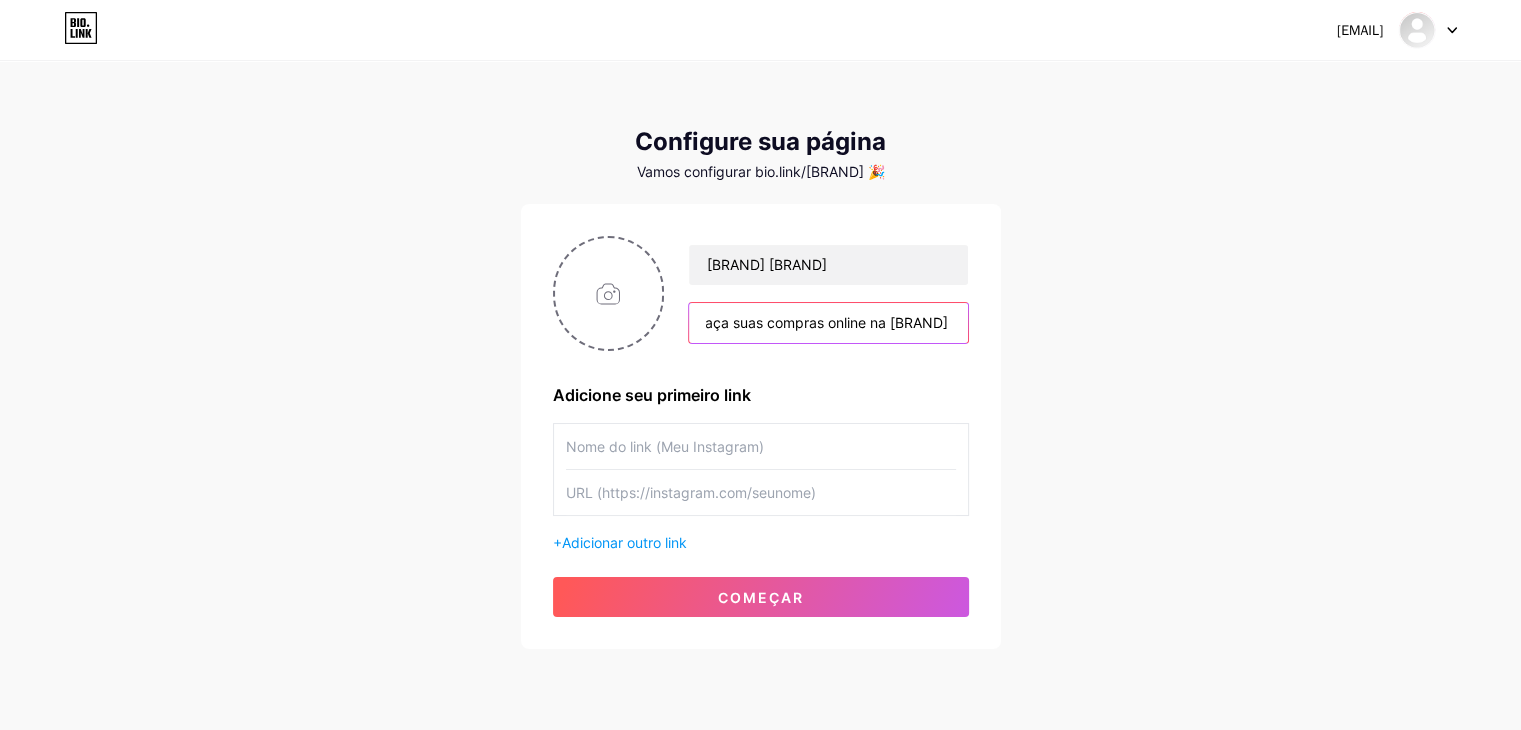 scroll, scrollTop: 0, scrollLeft: 0, axis: both 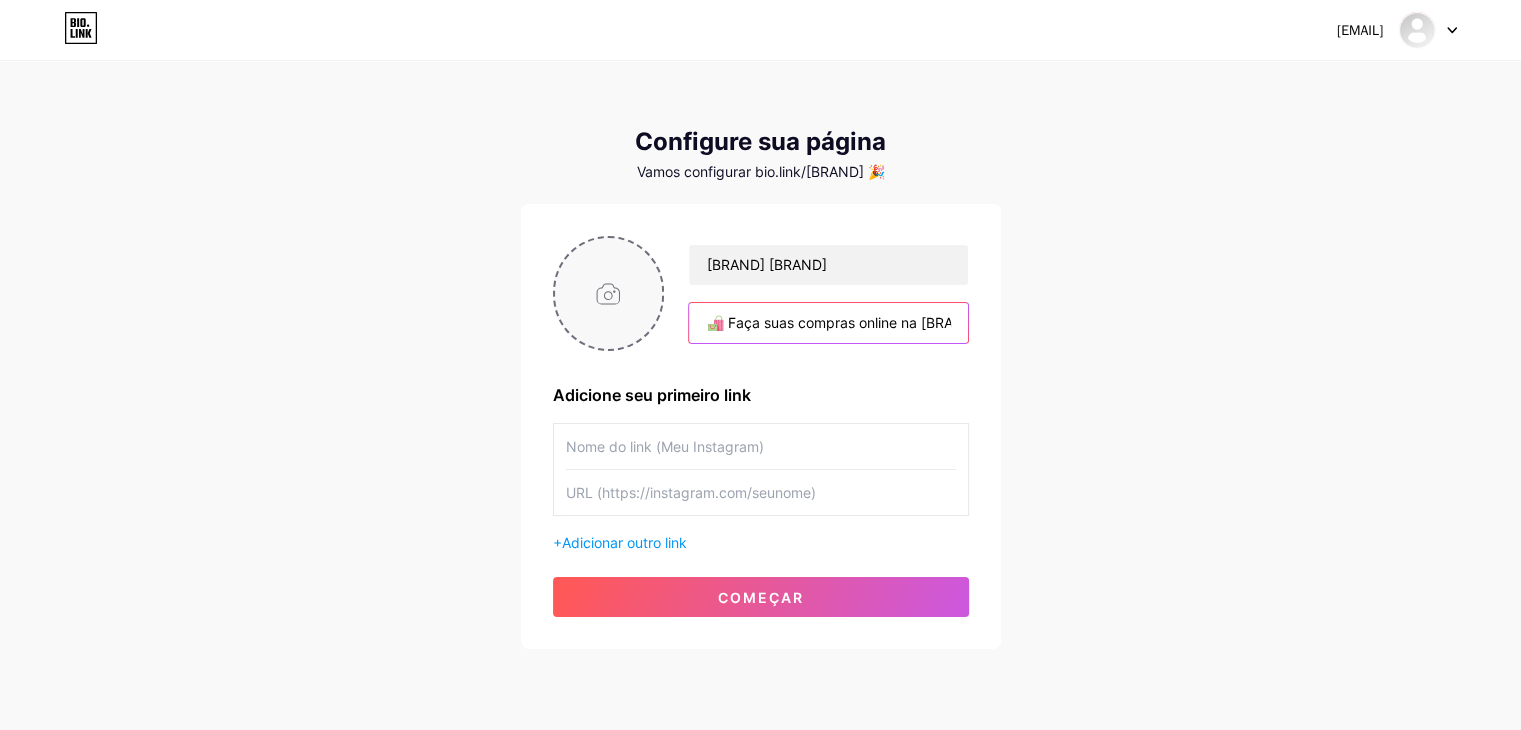 type on "🛍️ Faça suas compras online na [BRAND] [BRAND]!" 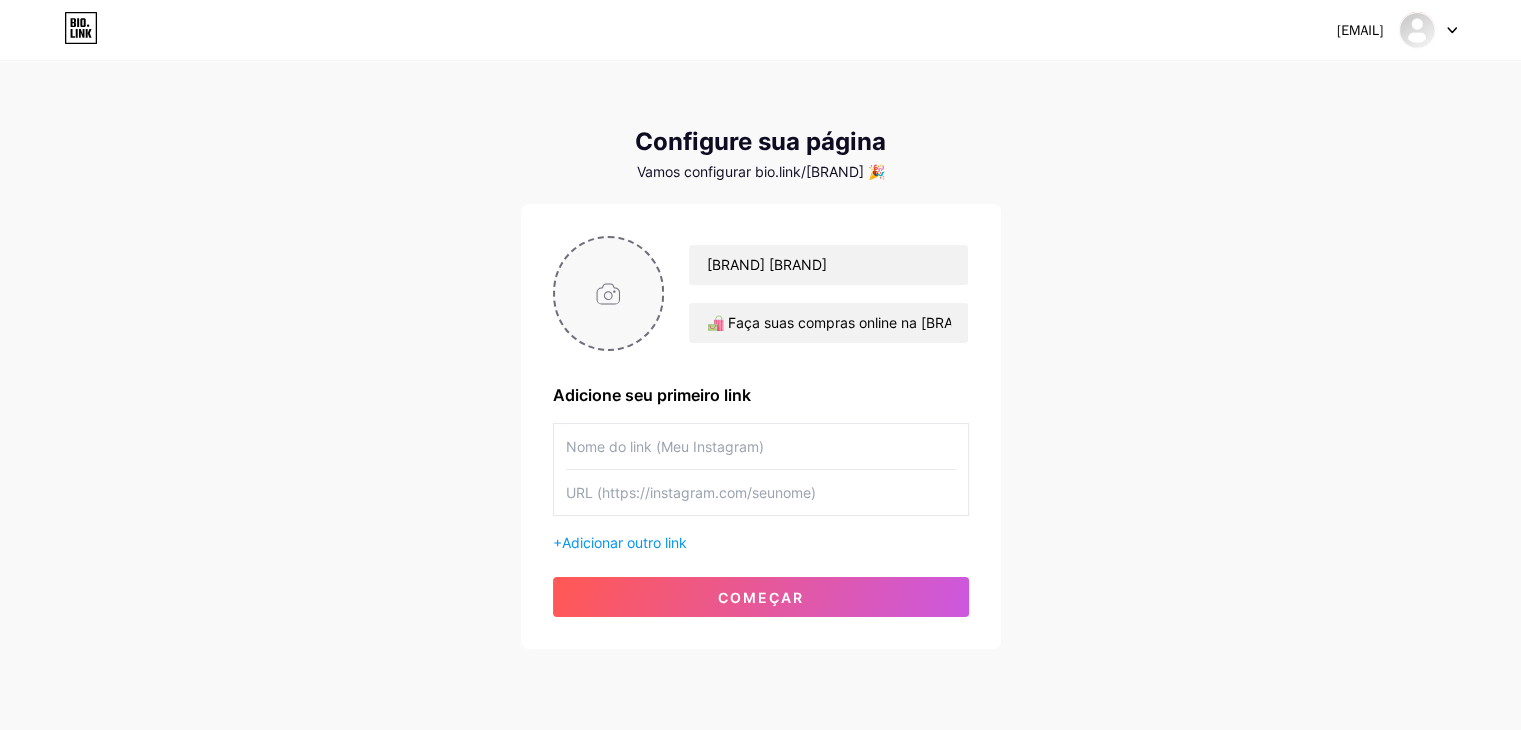 click at bounding box center (609, 293) 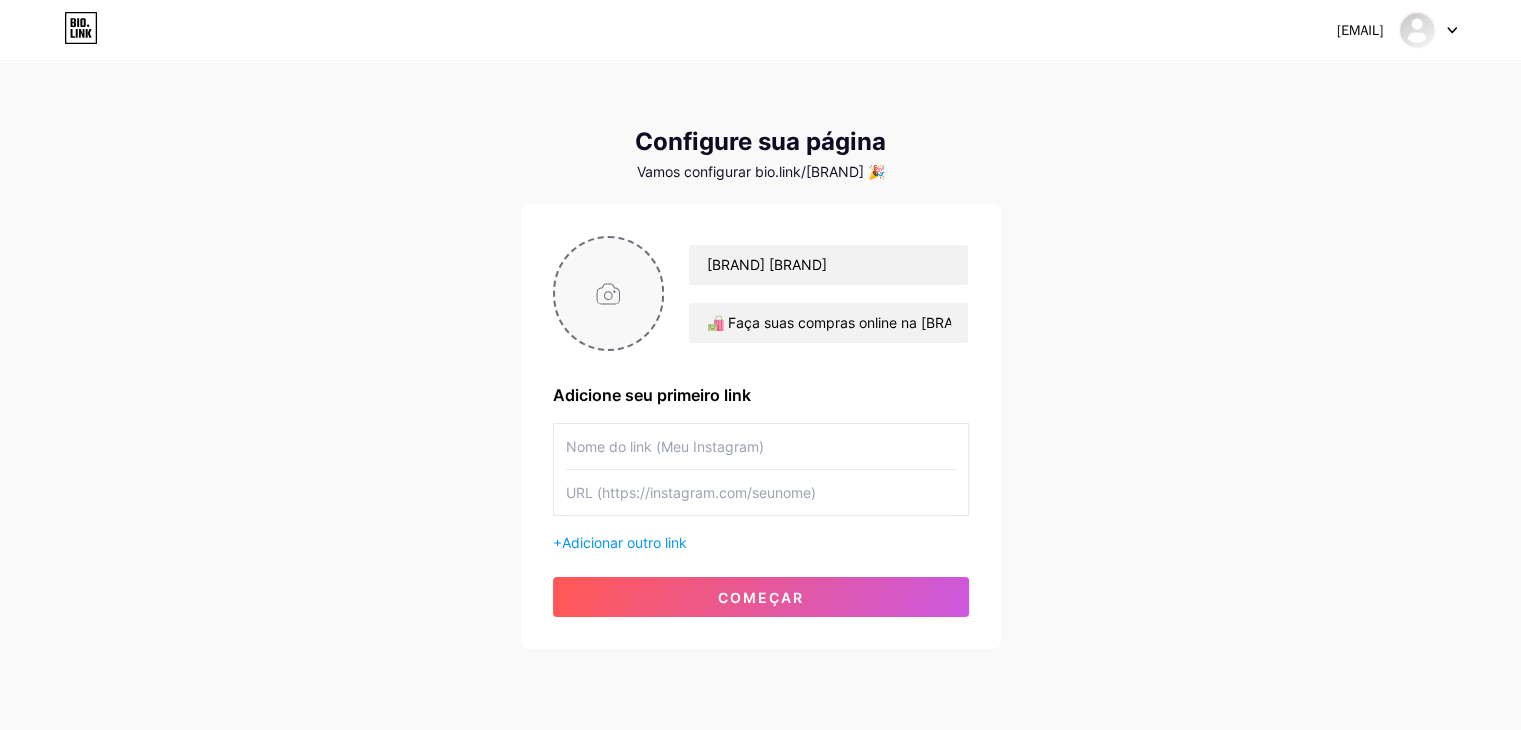 type on "C:\fakepath\WhatsApp Image 2025-08-01 at 16.00.07.jpeg" 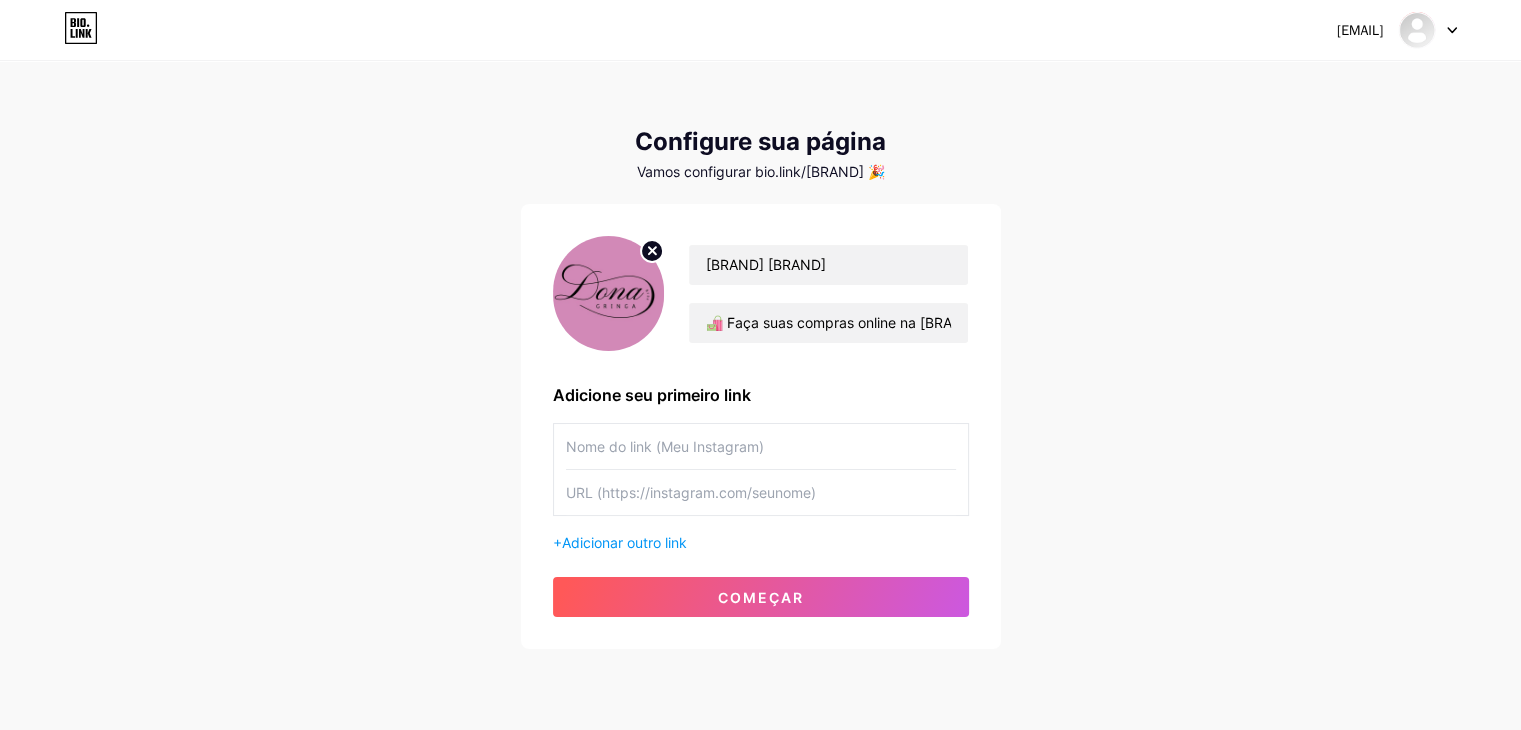 click at bounding box center (761, 446) 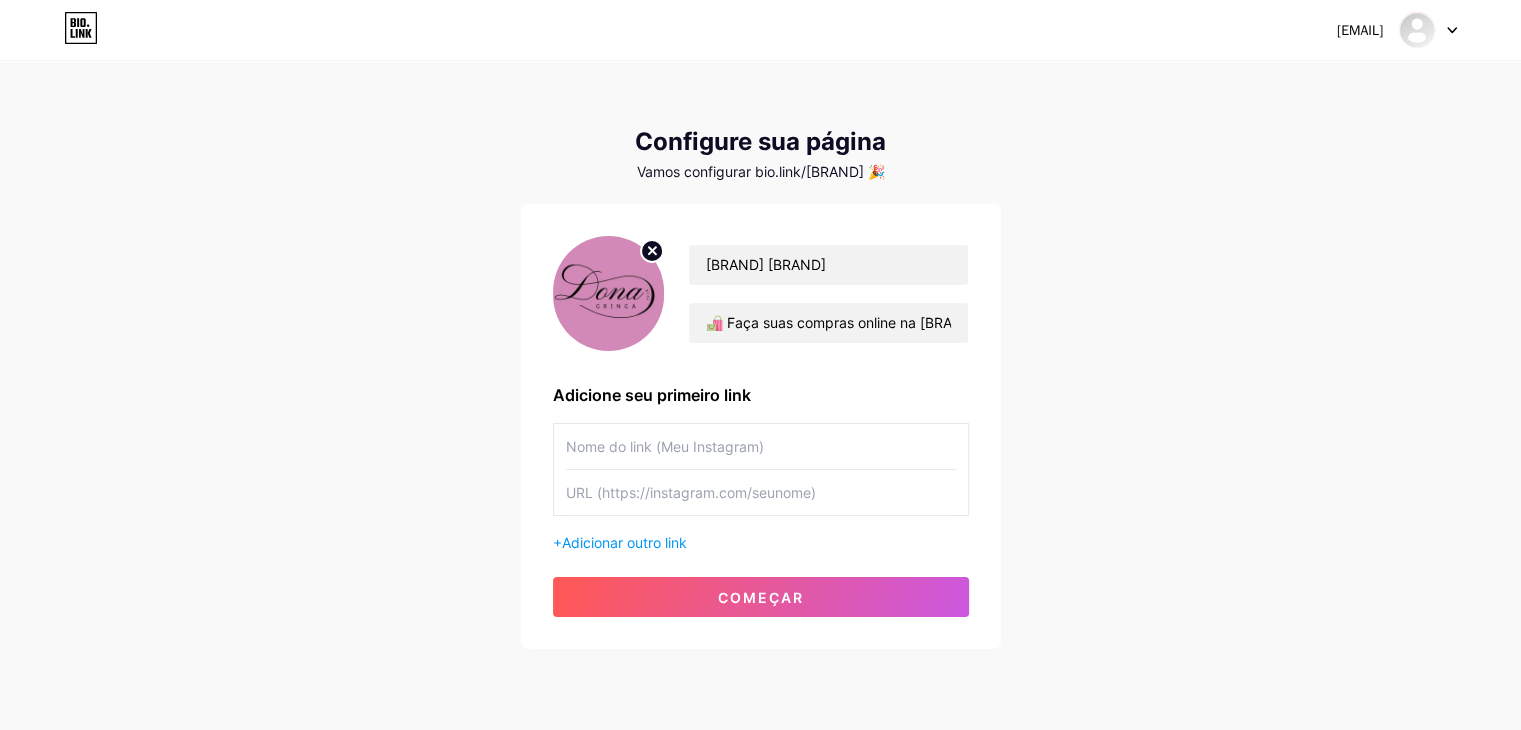 click at bounding box center [761, 492] 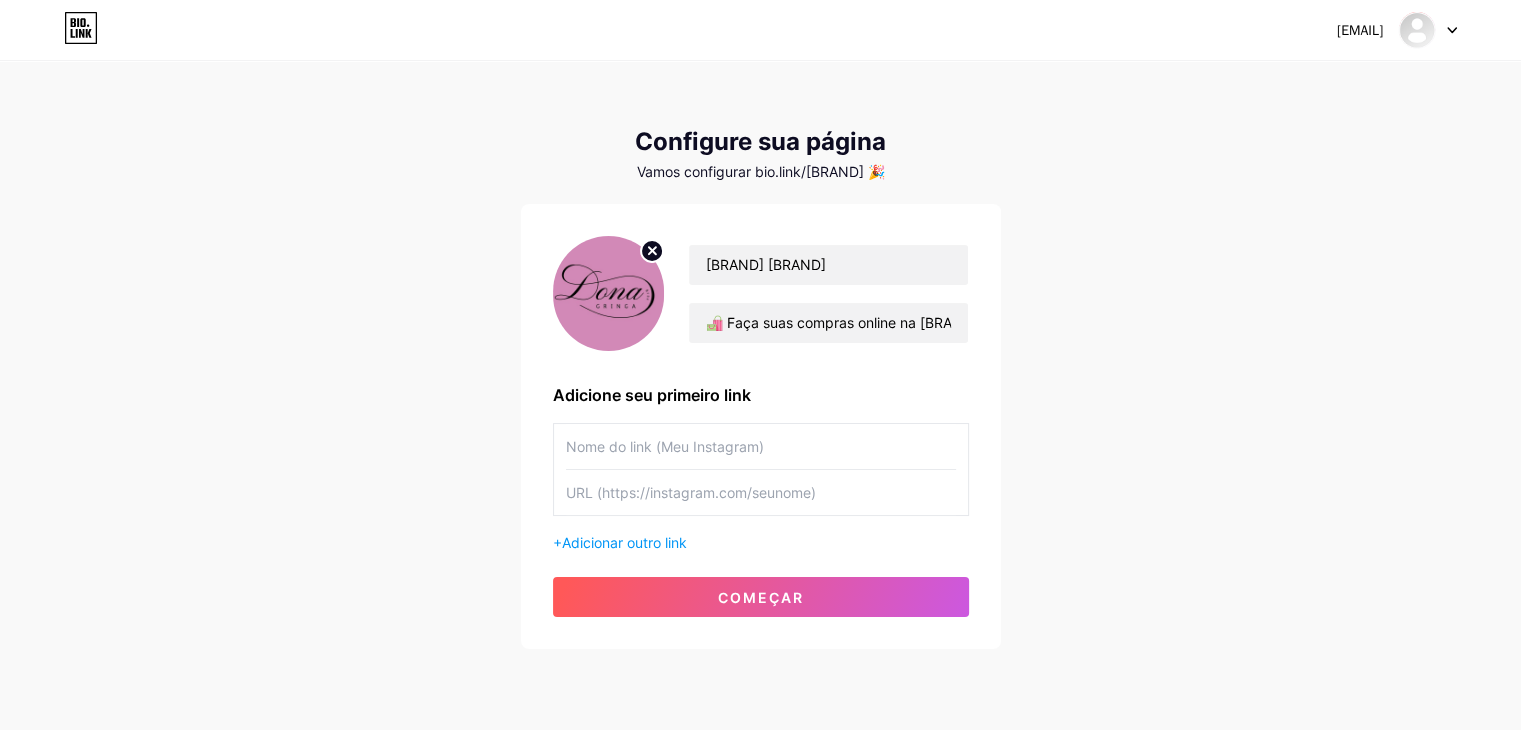 paste on "https://www.instagram.com/[BRAND]?igsh=[ALPHANUMERIC]" 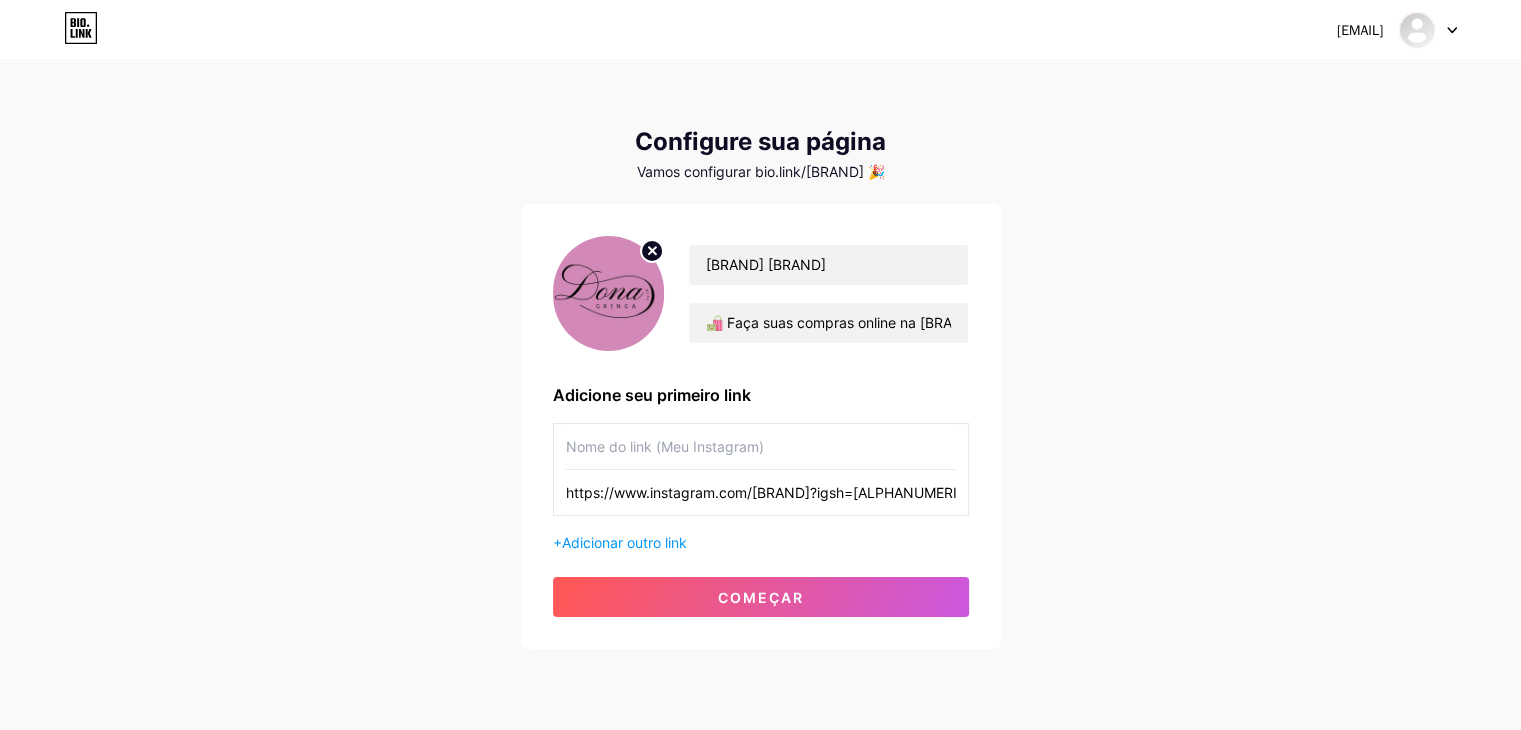 scroll, scrollTop: 0, scrollLeft: 190, axis: horizontal 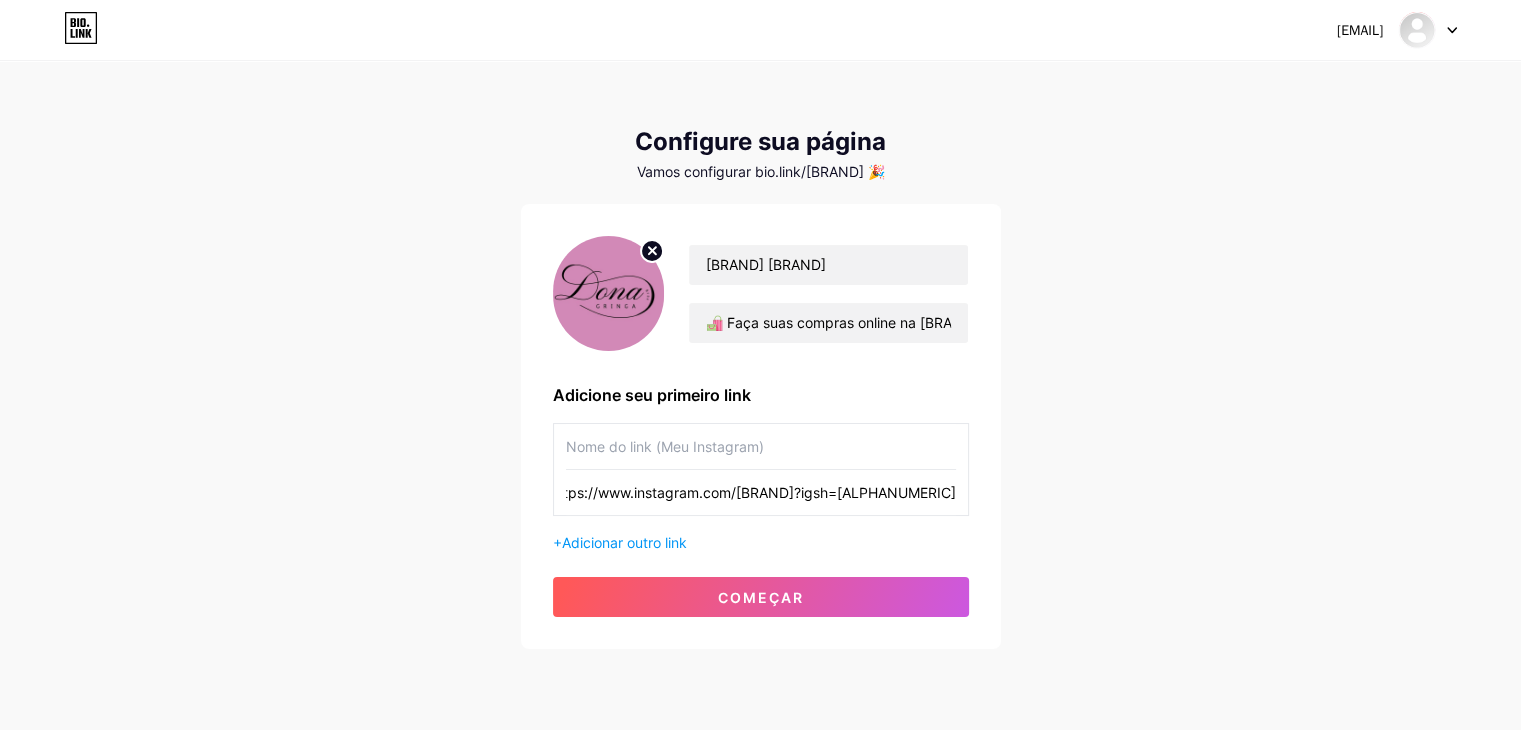 type on "https://www.instagram.com/[BRAND]?igsh=[ALPHANUMERIC]" 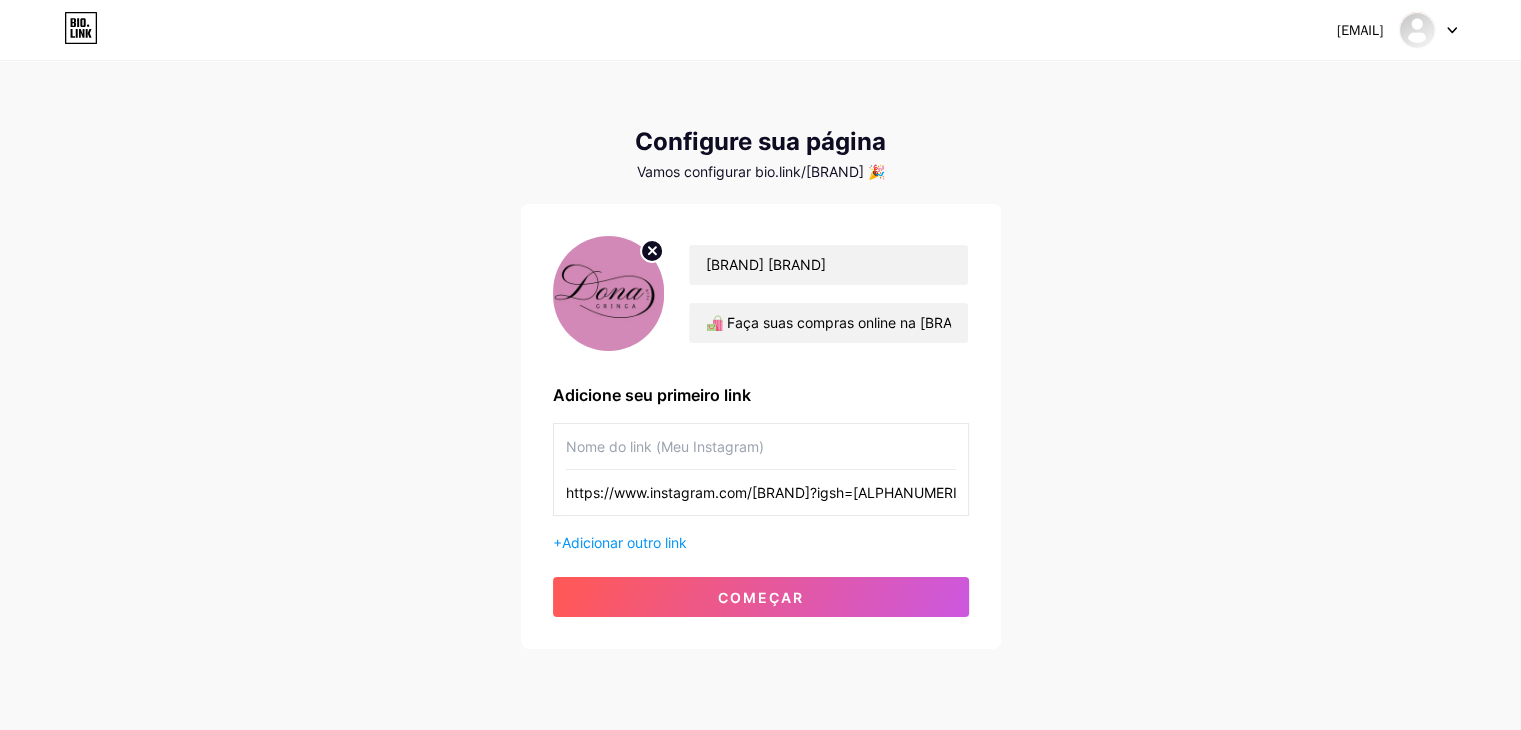 click at bounding box center (761, 446) 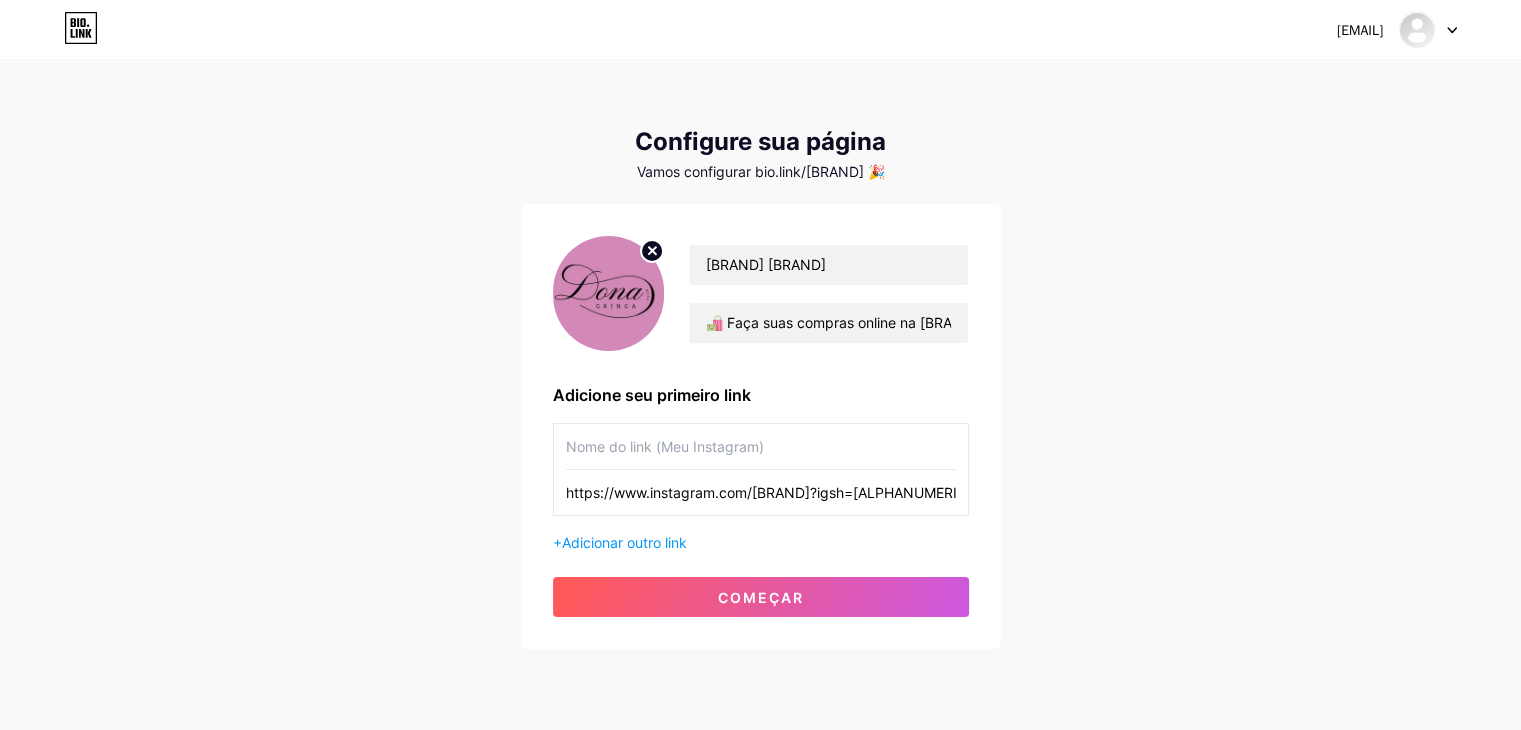 type on "d" 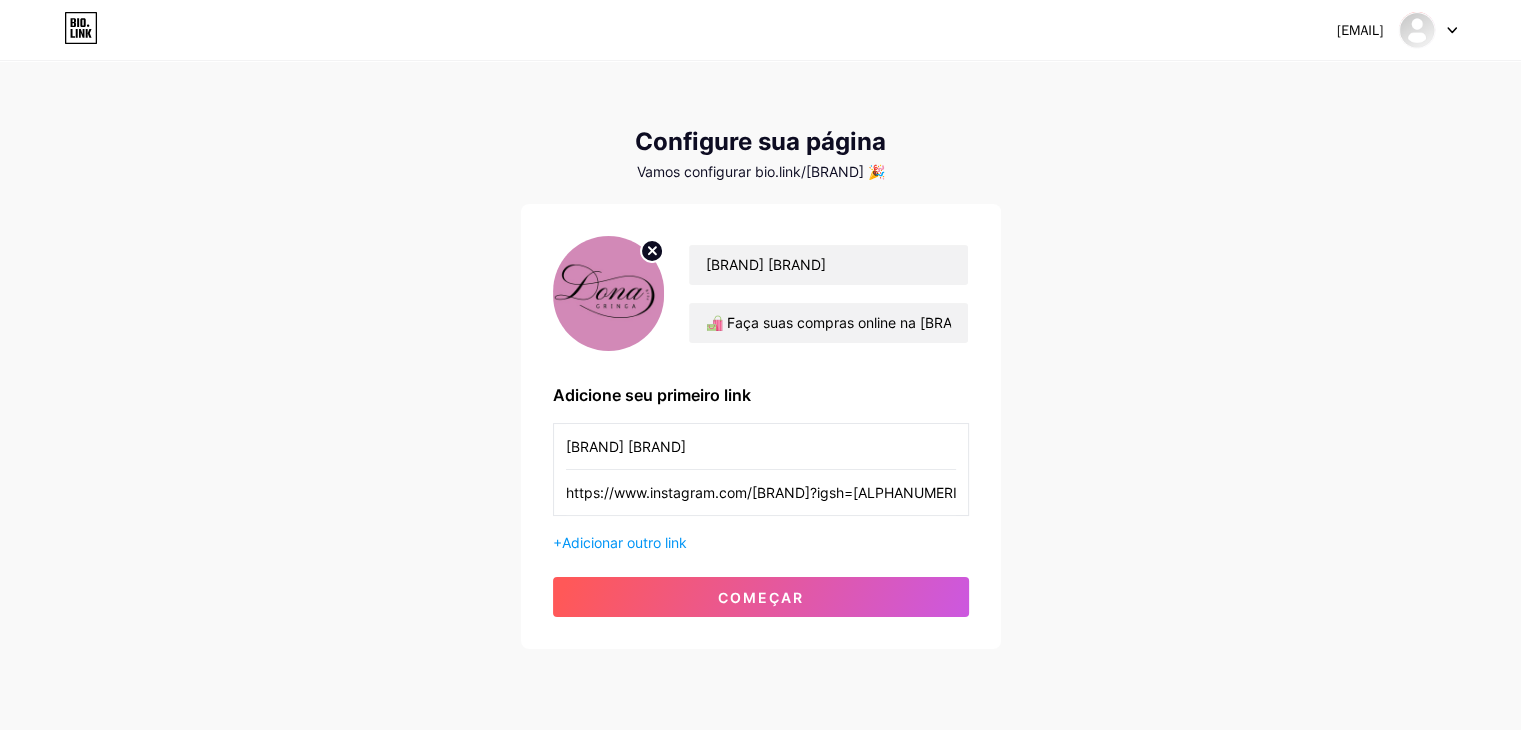 type on "[BRAND] [BRAND]" 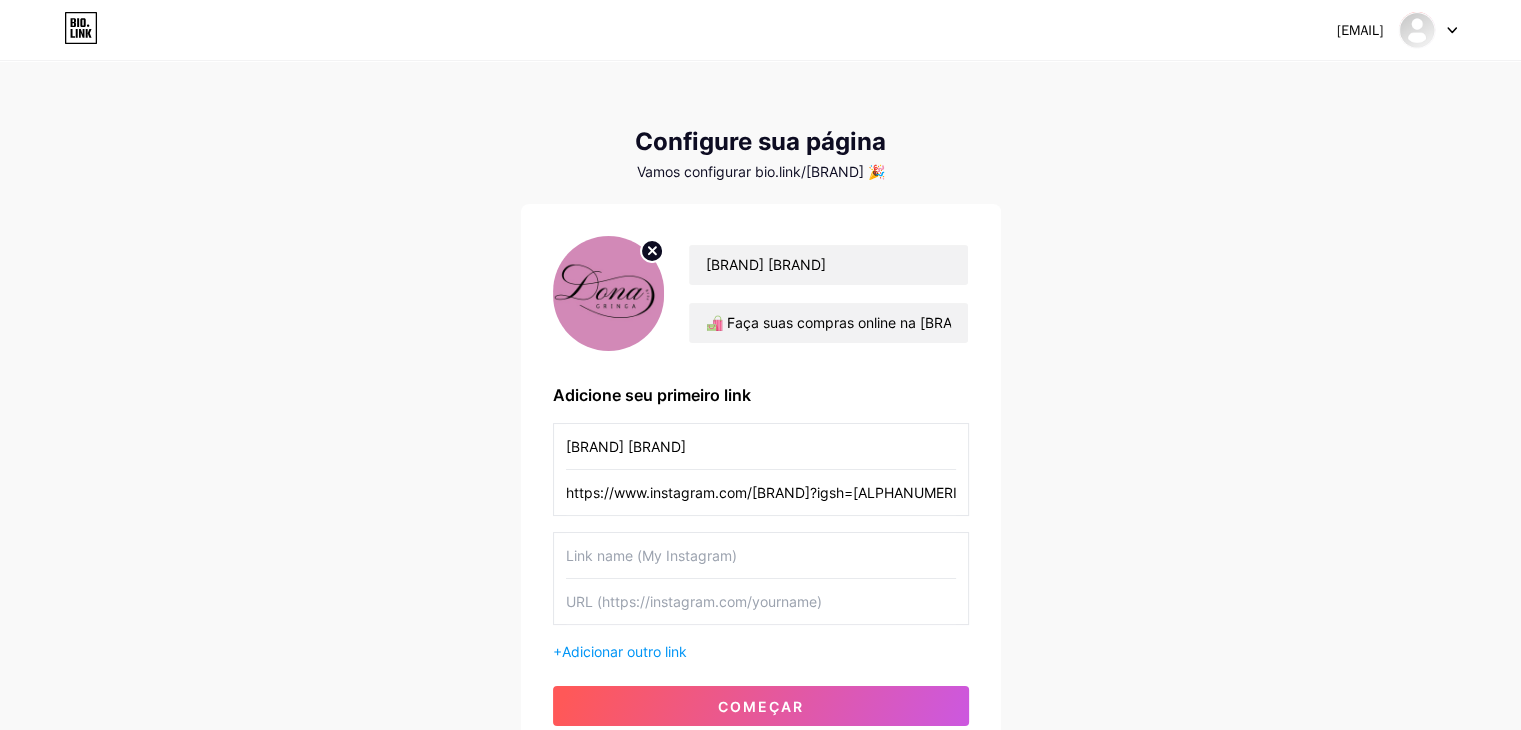 click at bounding box center (761, 555) 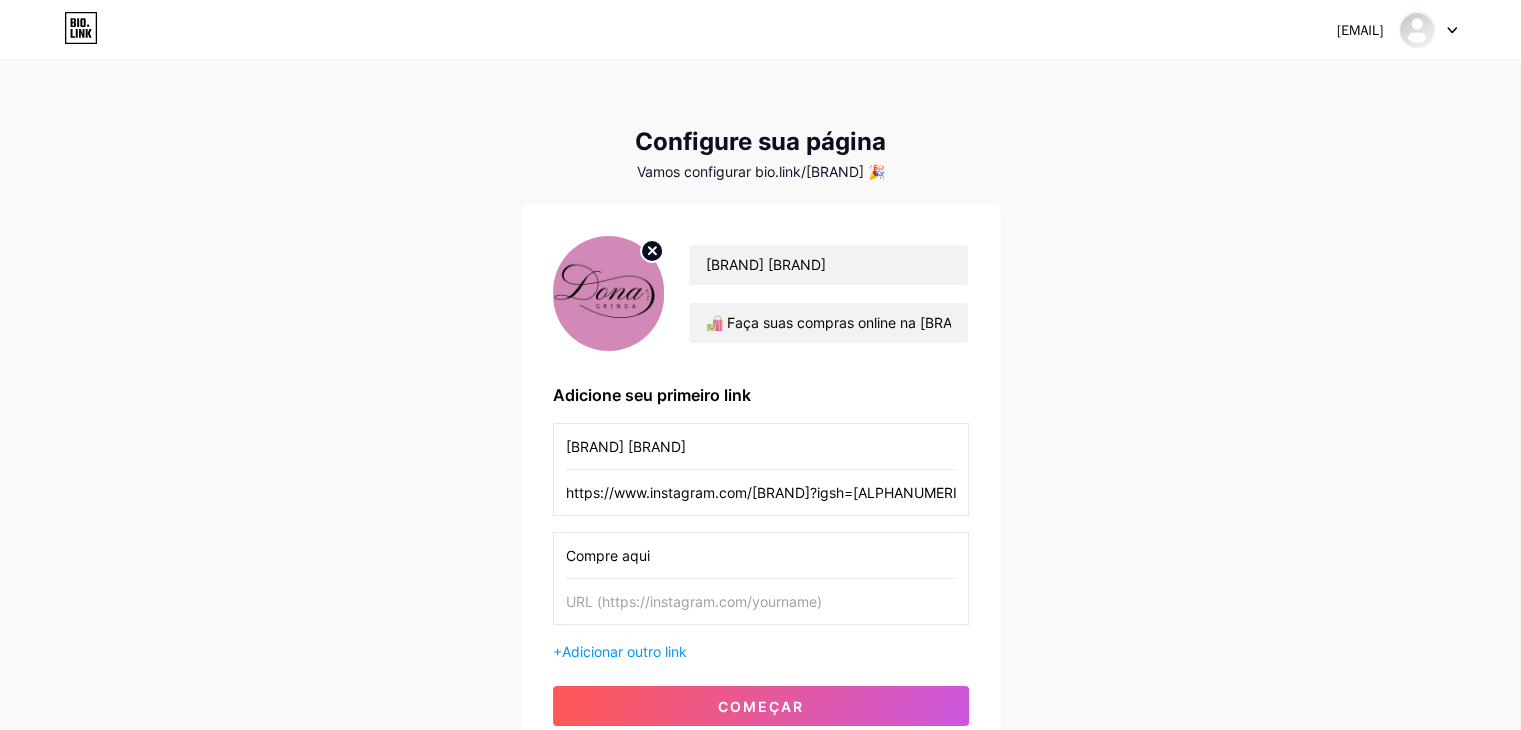 type on "Compre aqui" 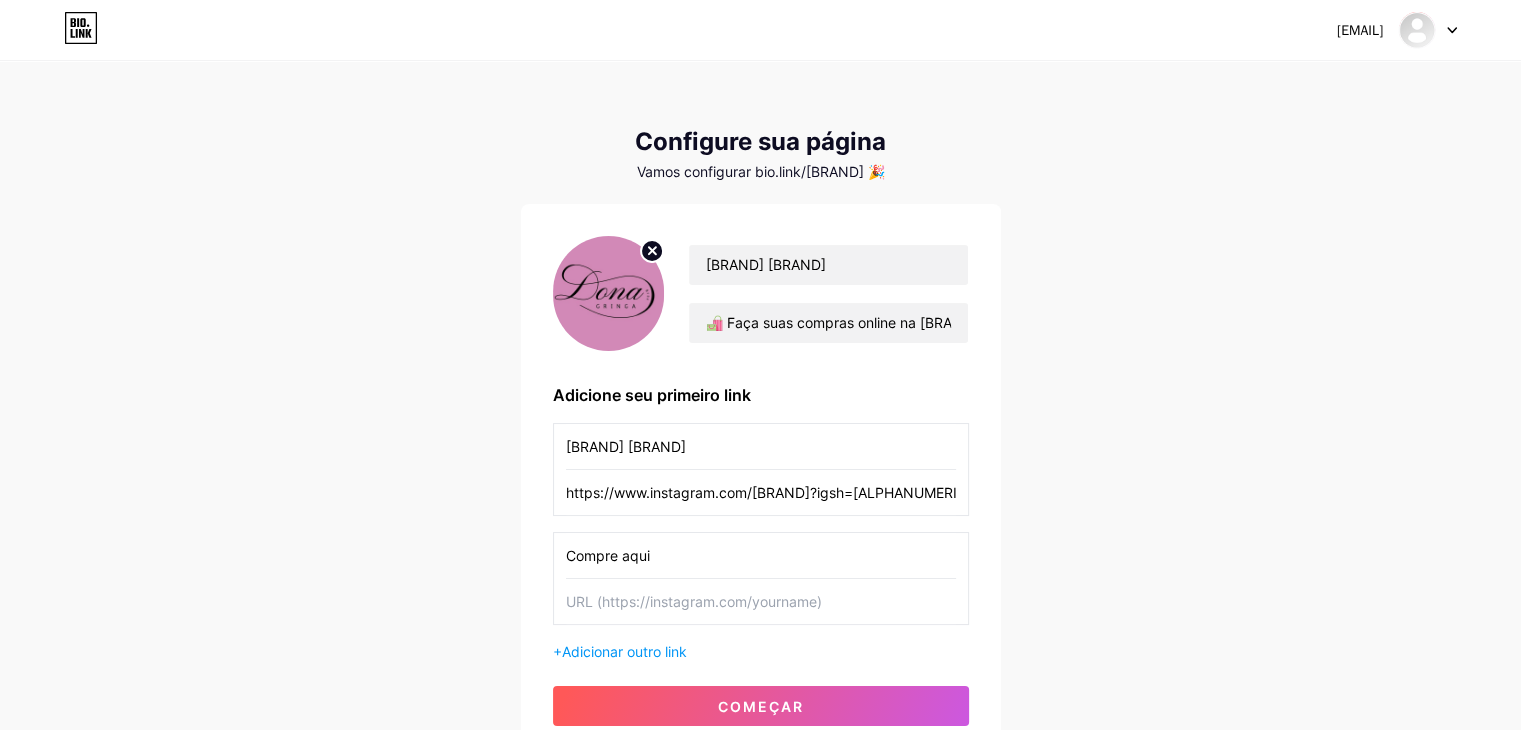drag, startPoint x: 617, startPoint y: 624, endPoint x: 616, endPoint y: 593, distance: 31.016125 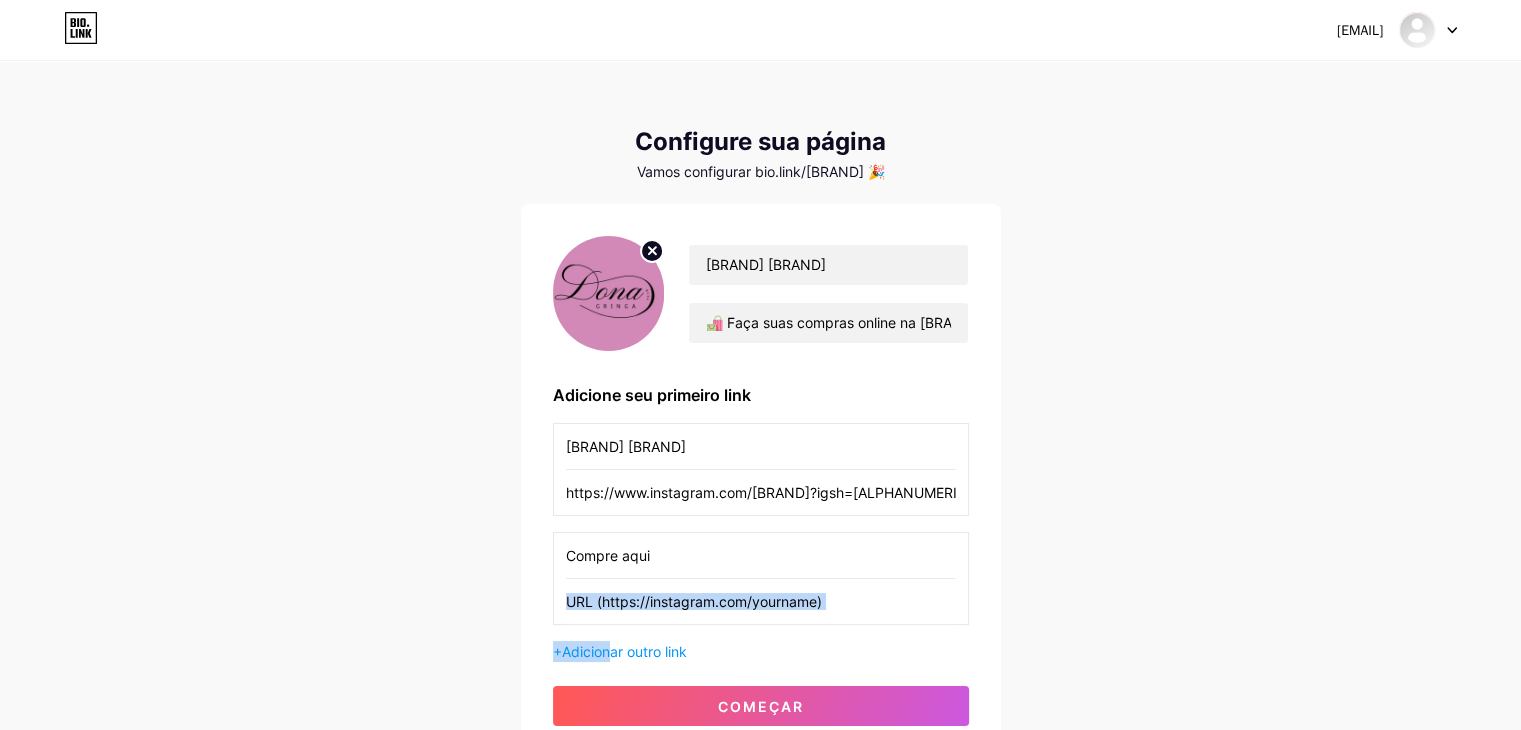 click at bounding box center [761, 601] 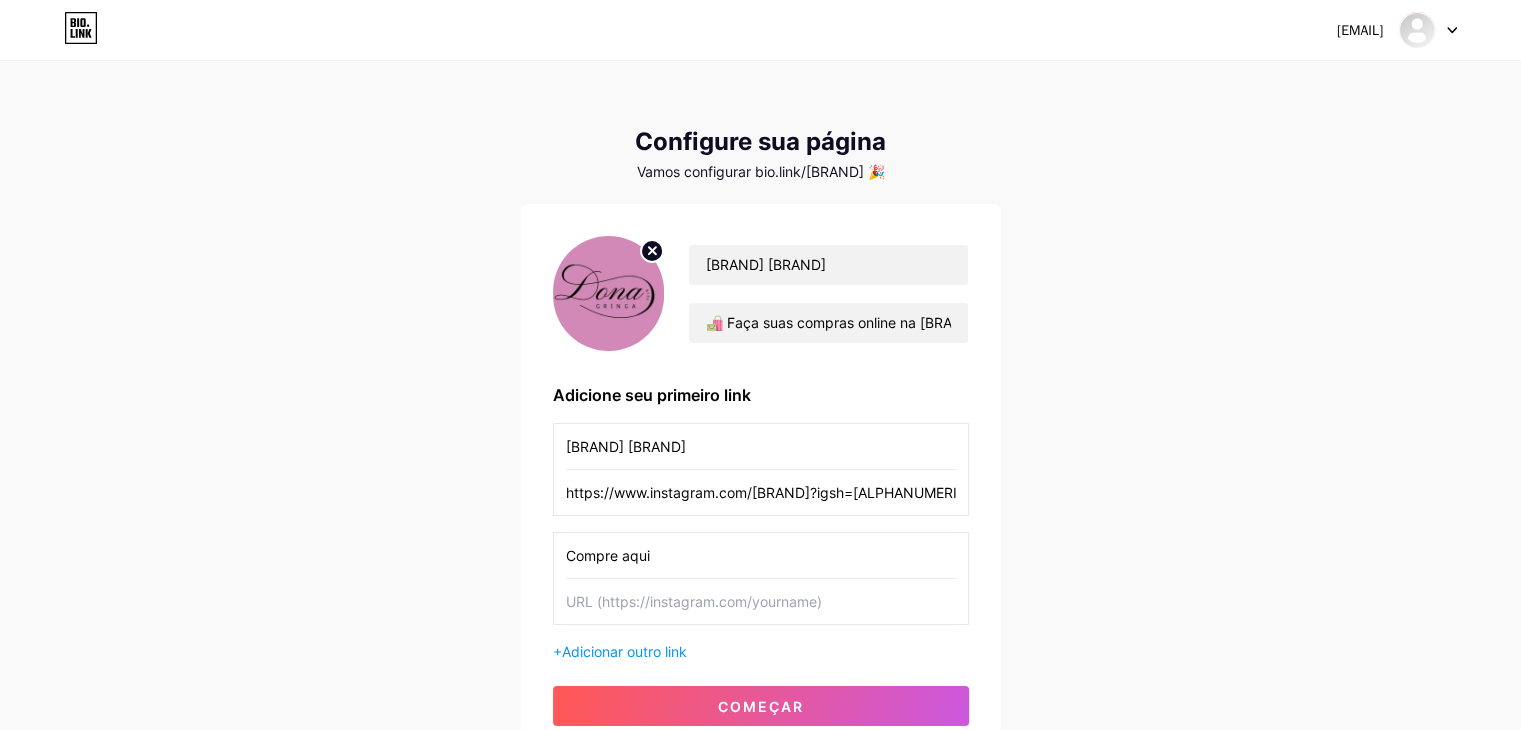 click at bounding box center (761, 601) 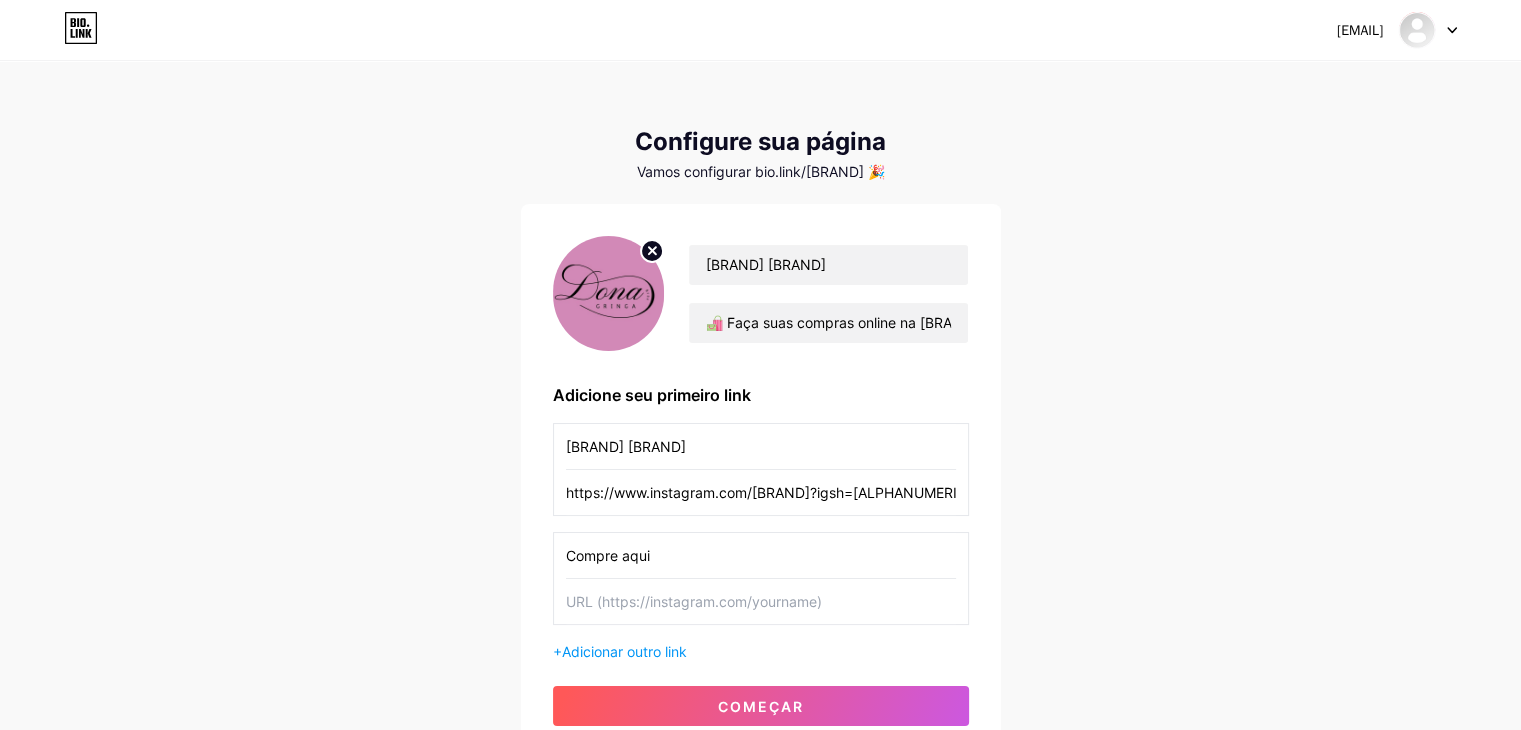 paste on "https://[BRAND]-[BRAND]-[BRAND].bagypro.com/" 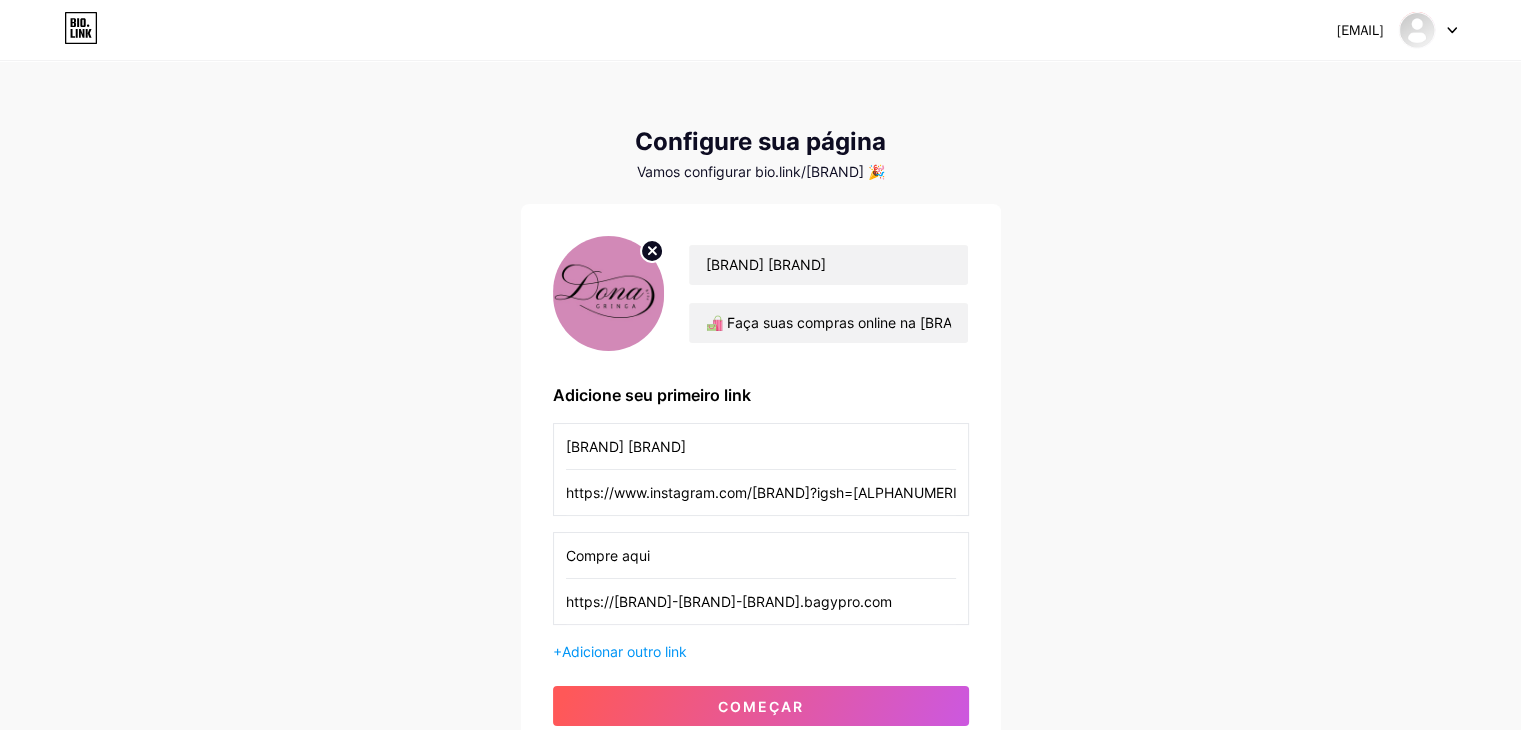 type on "https://[BRAND]-[BRAND]-[BRAND].bagypro.com" 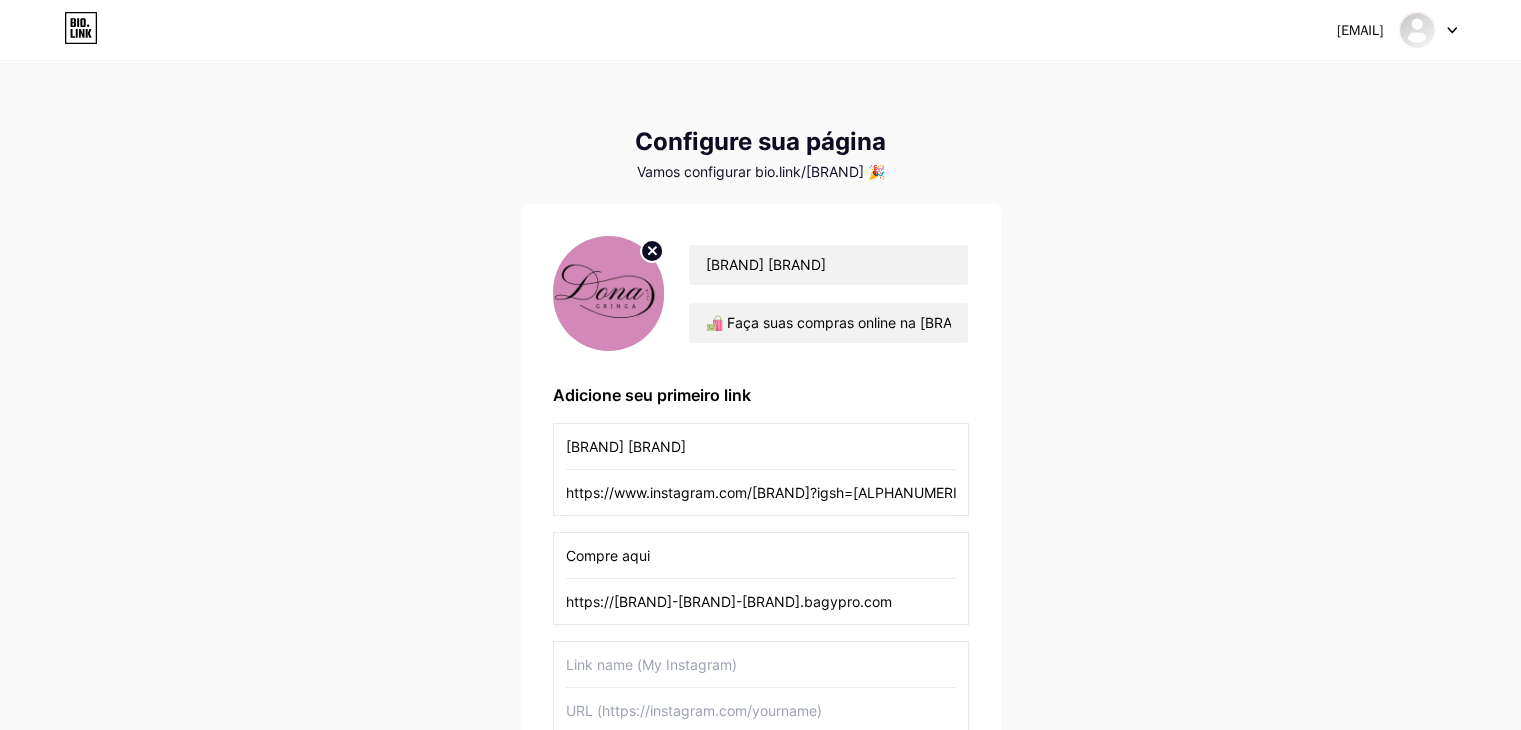 click at bounding box center [761, 664] 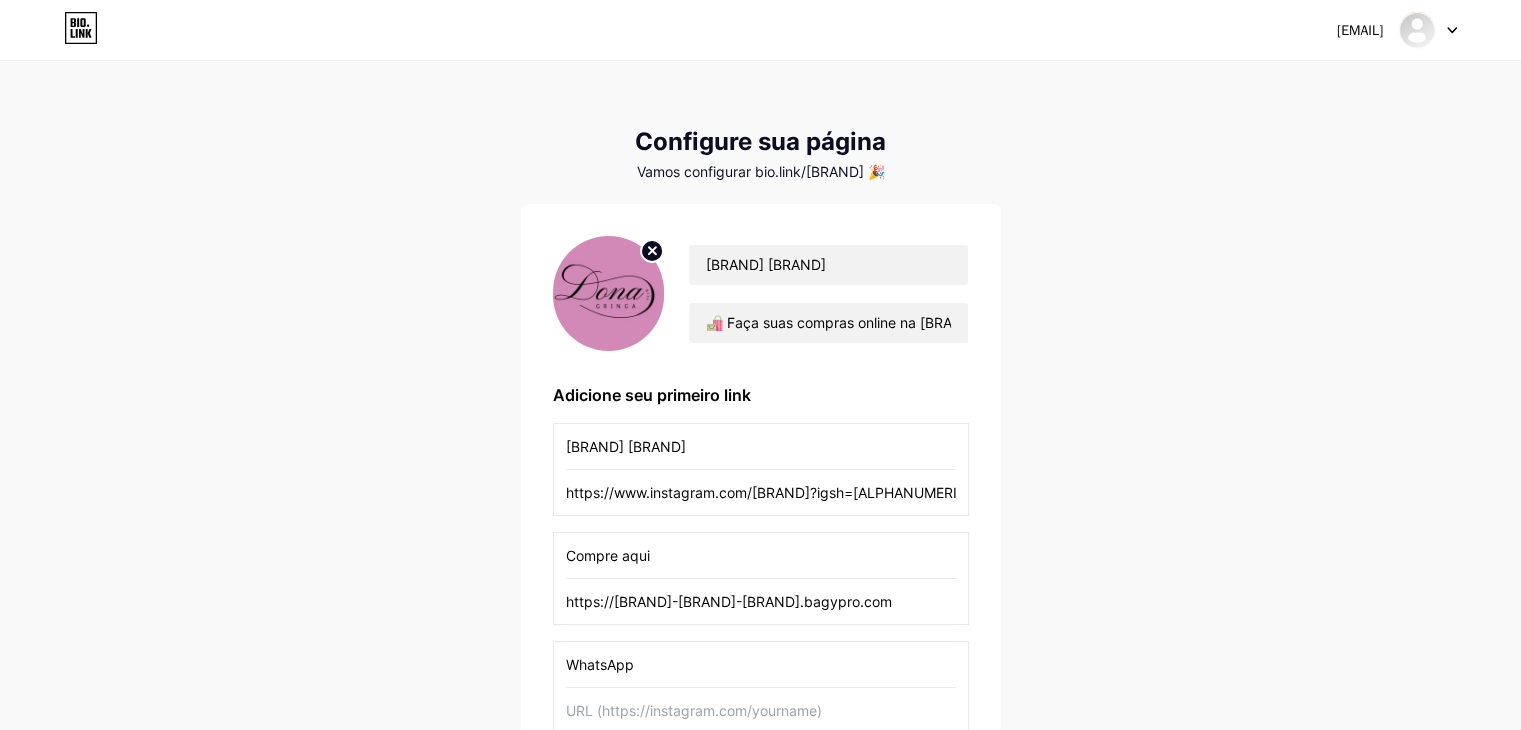 type on "WhatsApp" 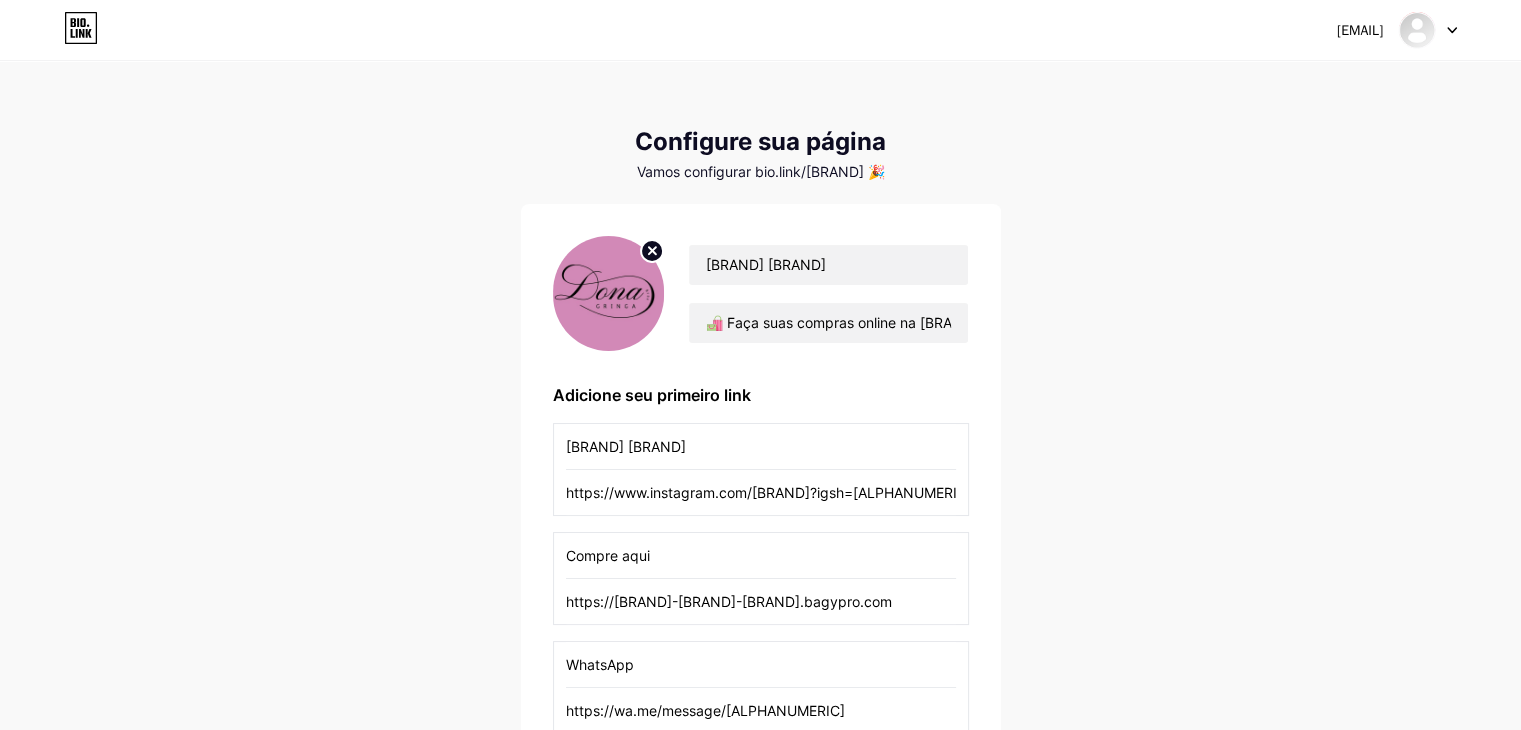 type on "https://wa.me/message/[ALPHANUMERIC]" 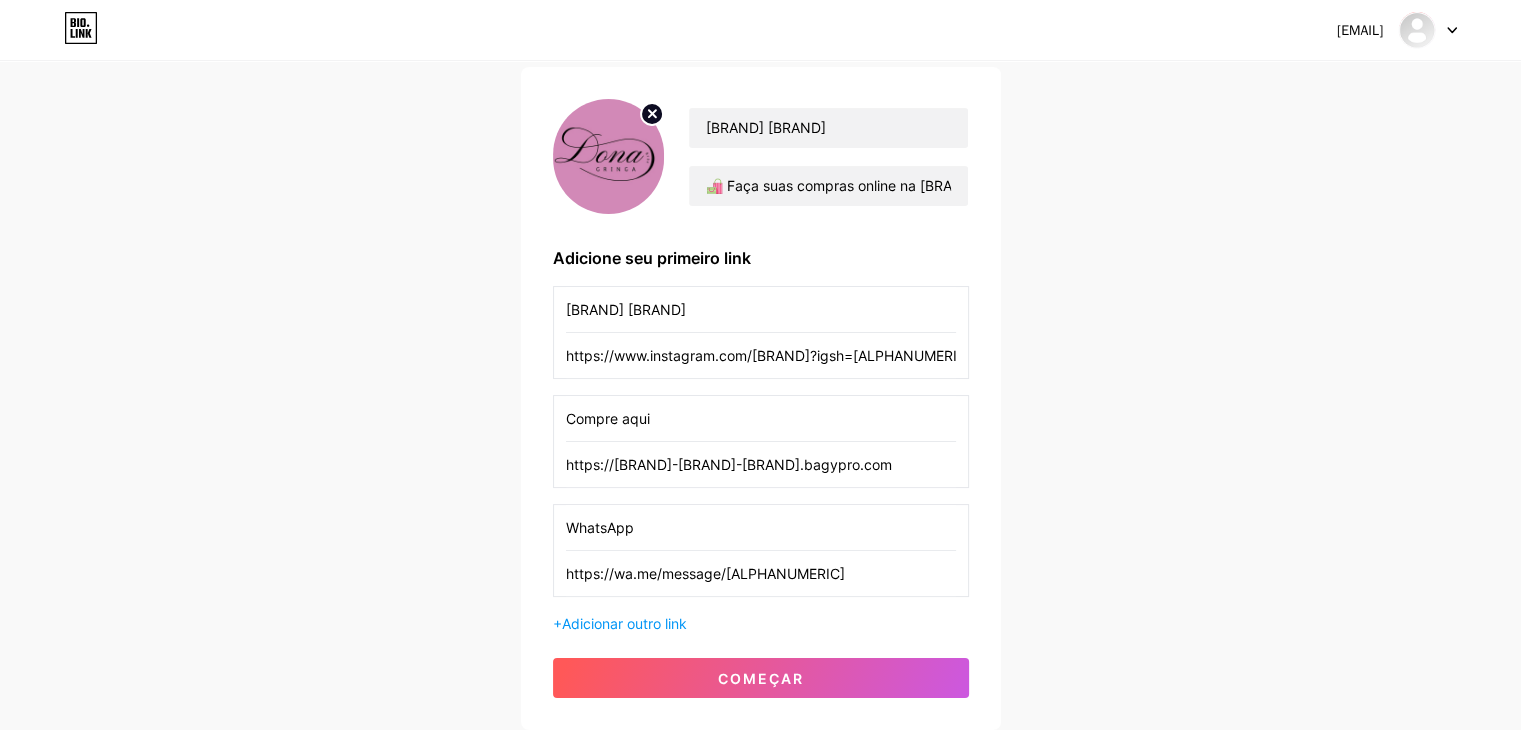 scroll, scrollTop: 151, scrollLeft: 0, axis: vertical 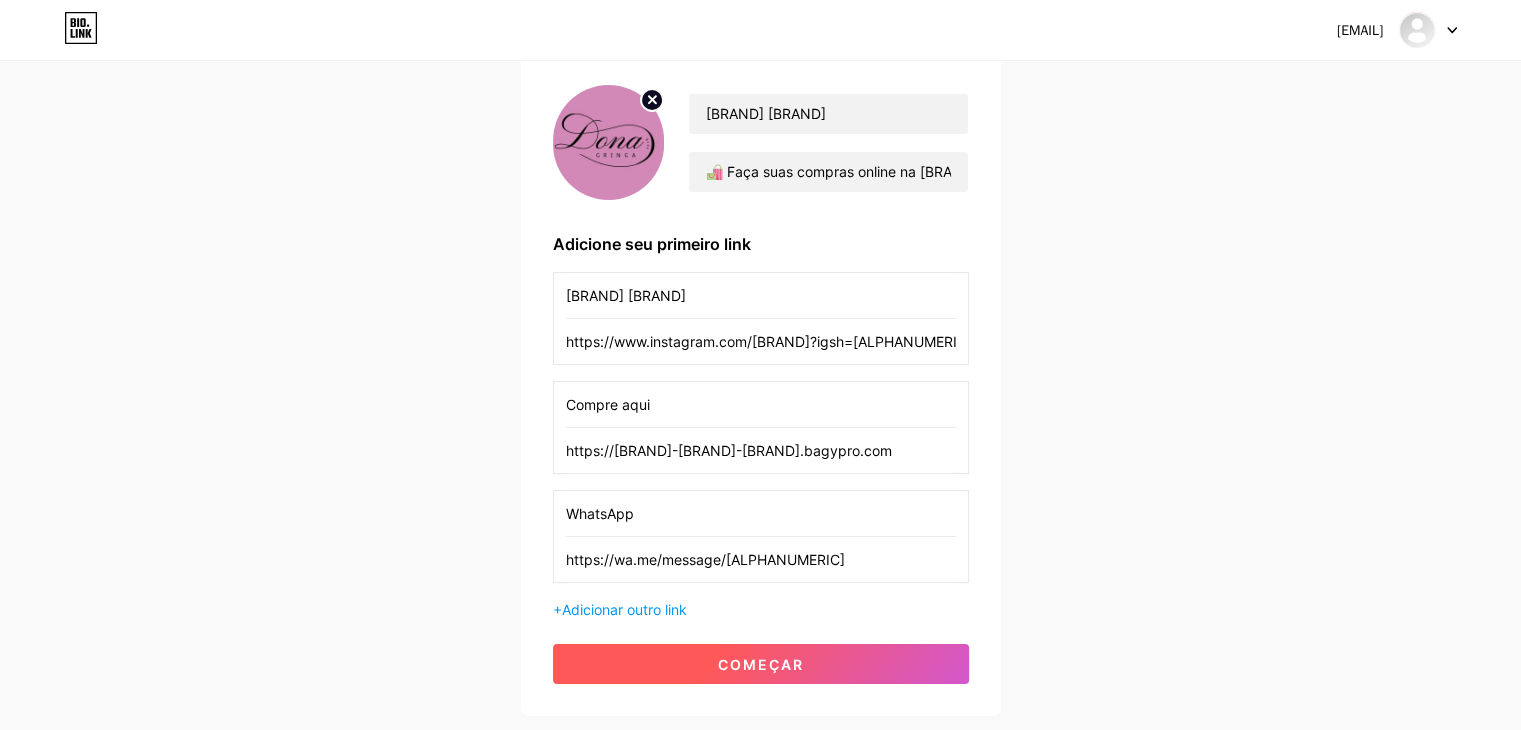 click on "começar" at bounding box center (761, 664) 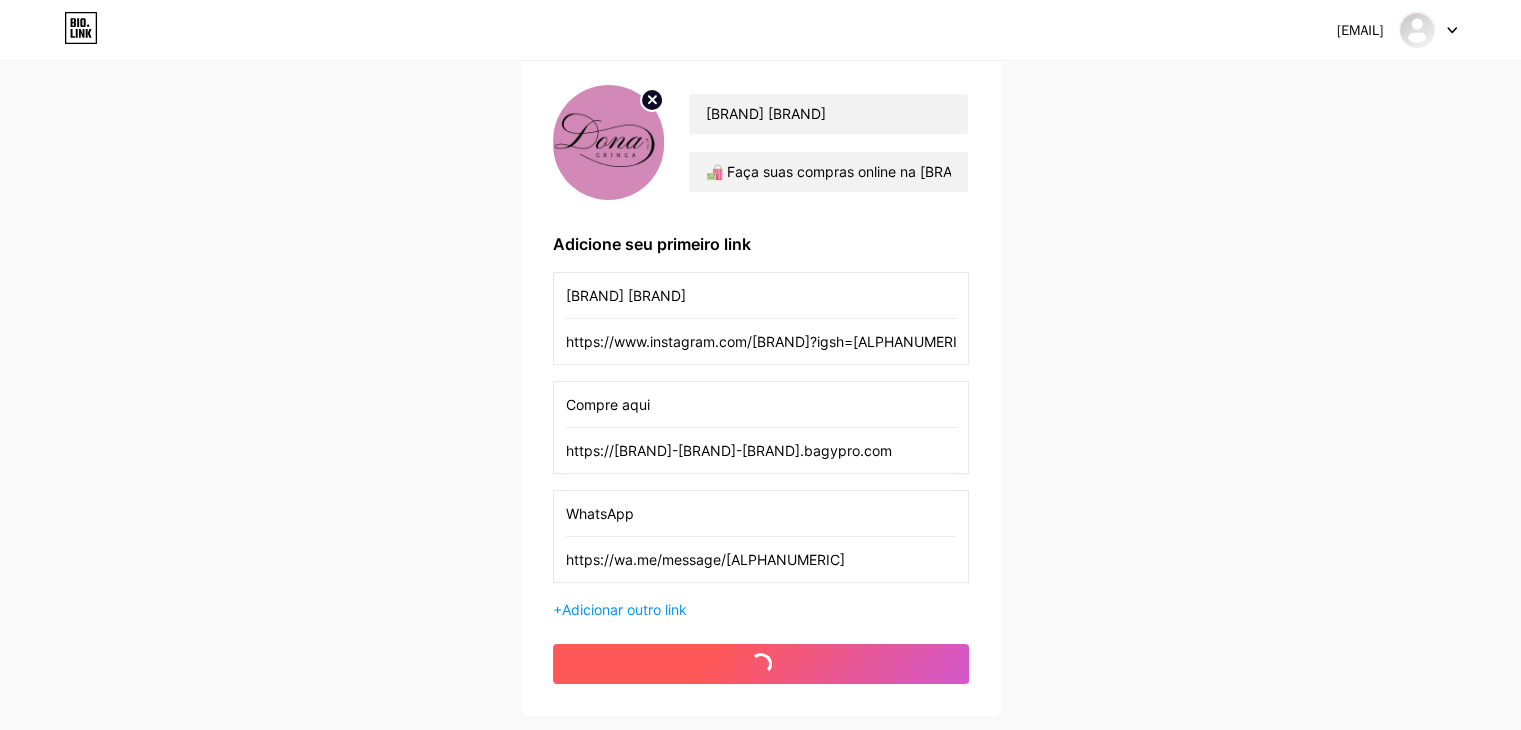 scroll, scrollTop: 0, scrollLeft: 0, axis: both 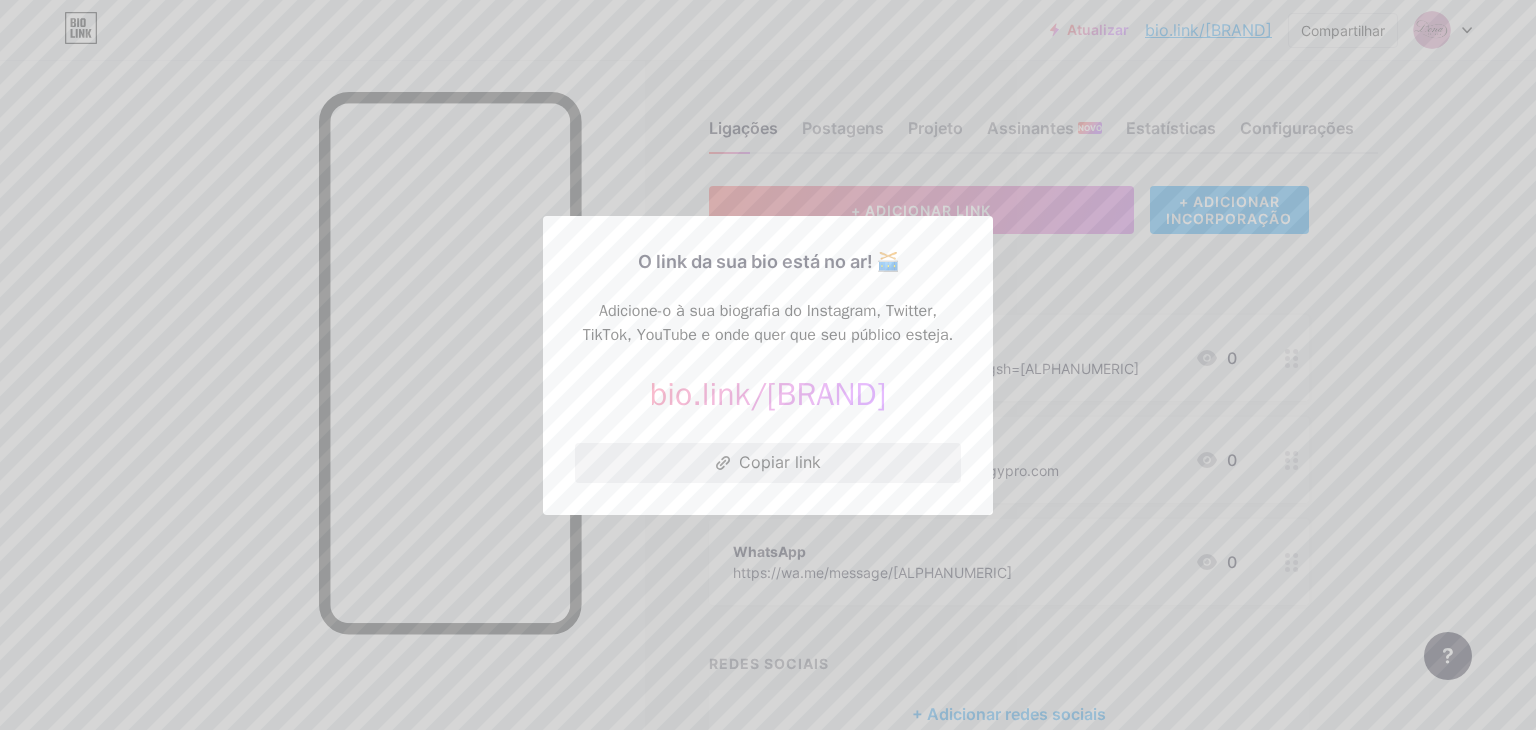 click on "Copiar link" at bounding box center [768, 463] 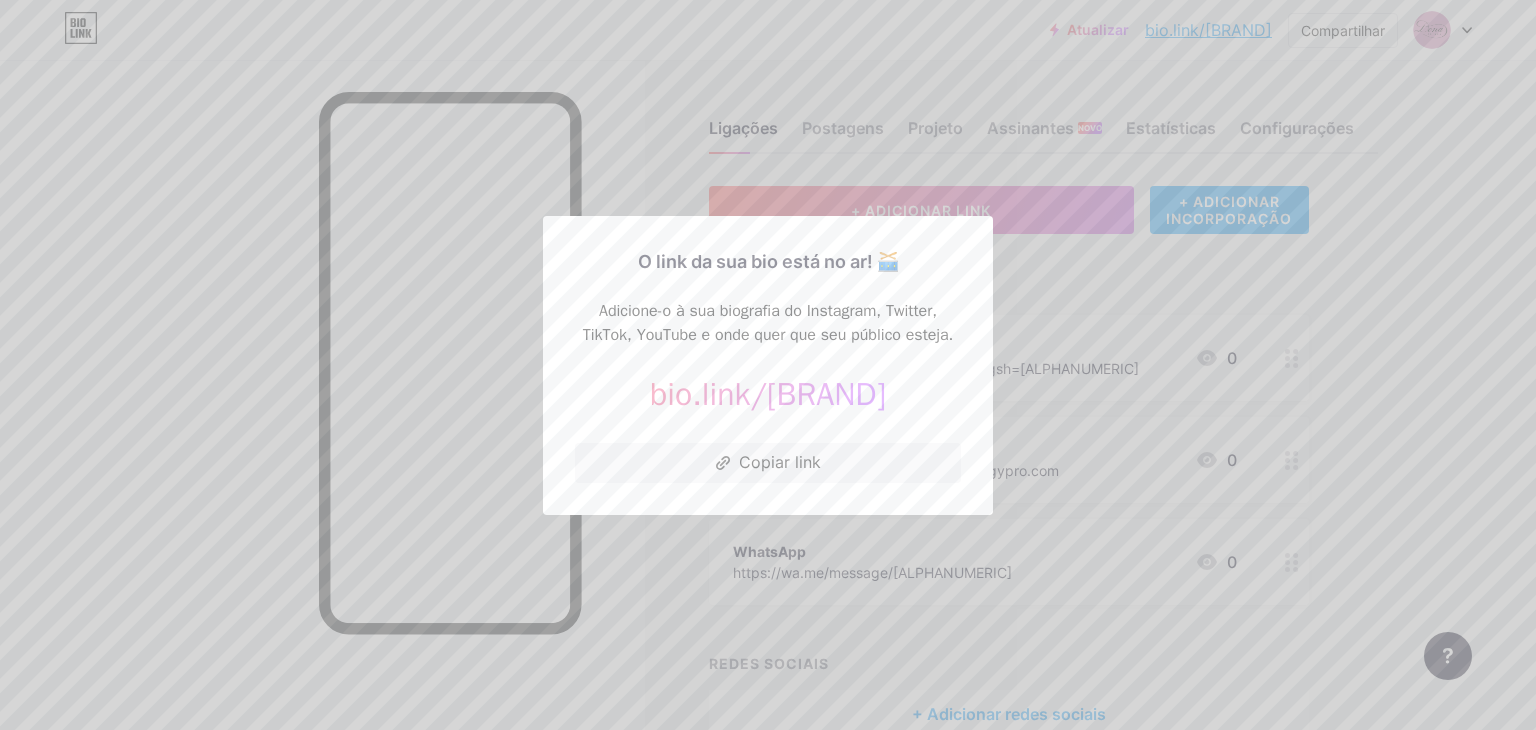 click at bounding box center (768, 365) 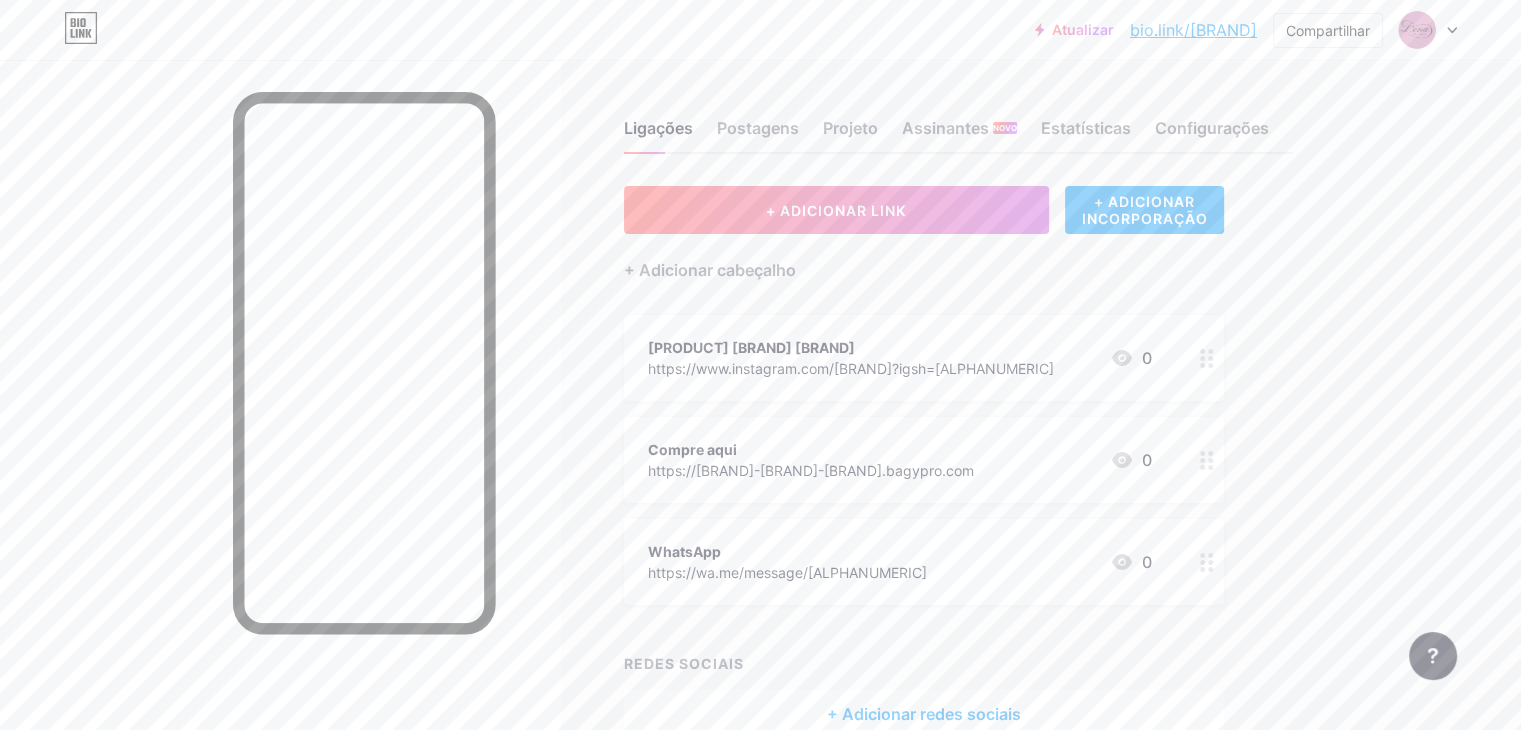 click at bounding box center [1207, 460] 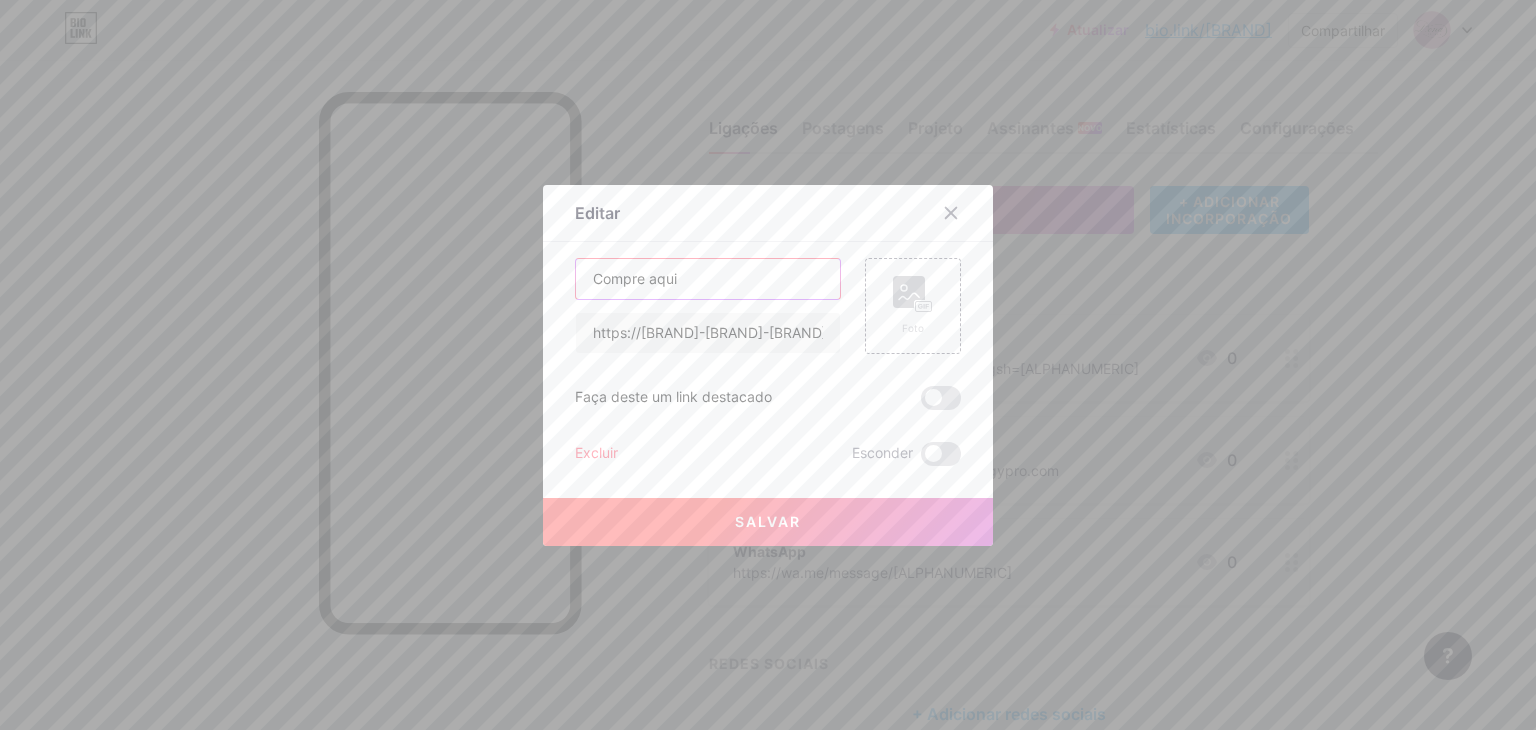 click on "Compre aqui" at bounding box center [708, 279] 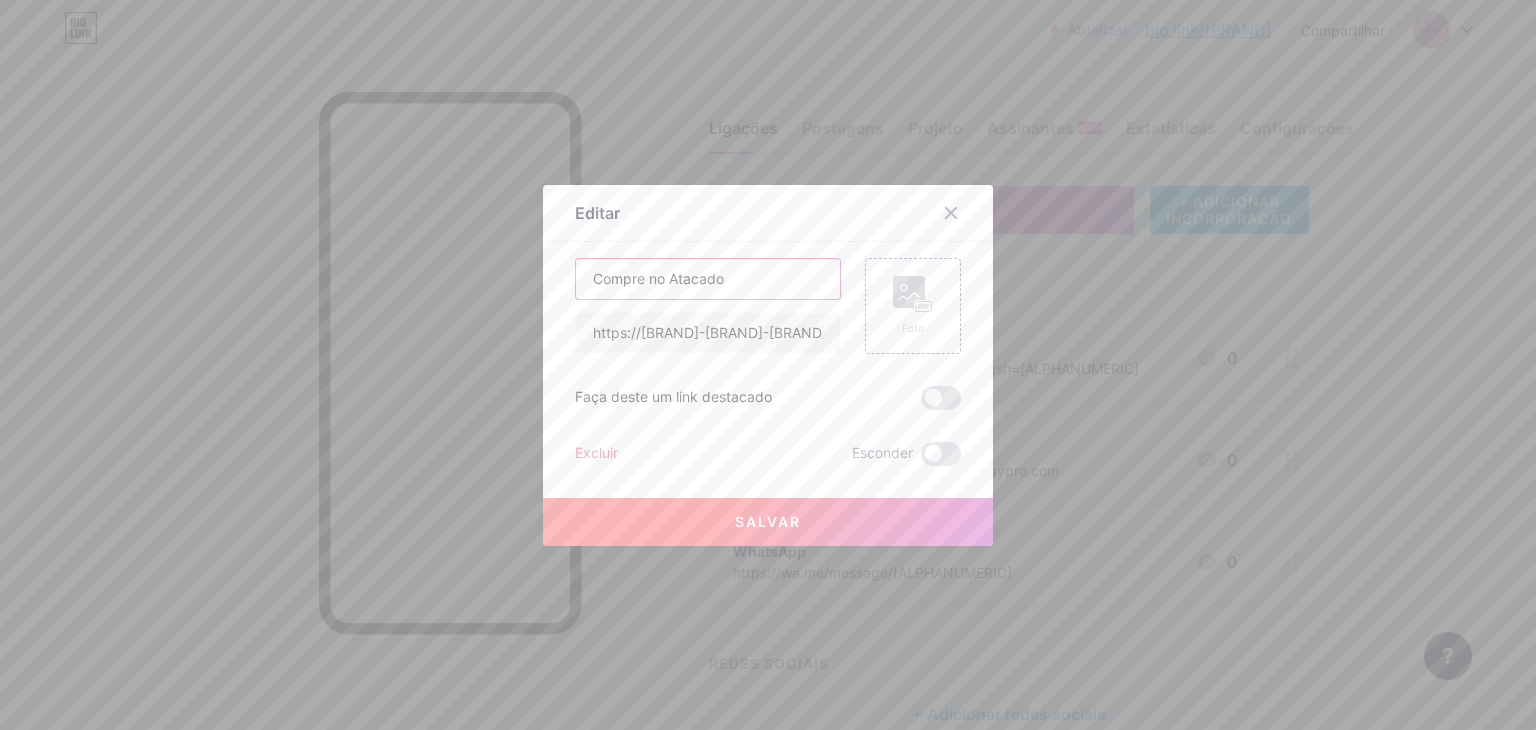 type on "Compre no Atacado" 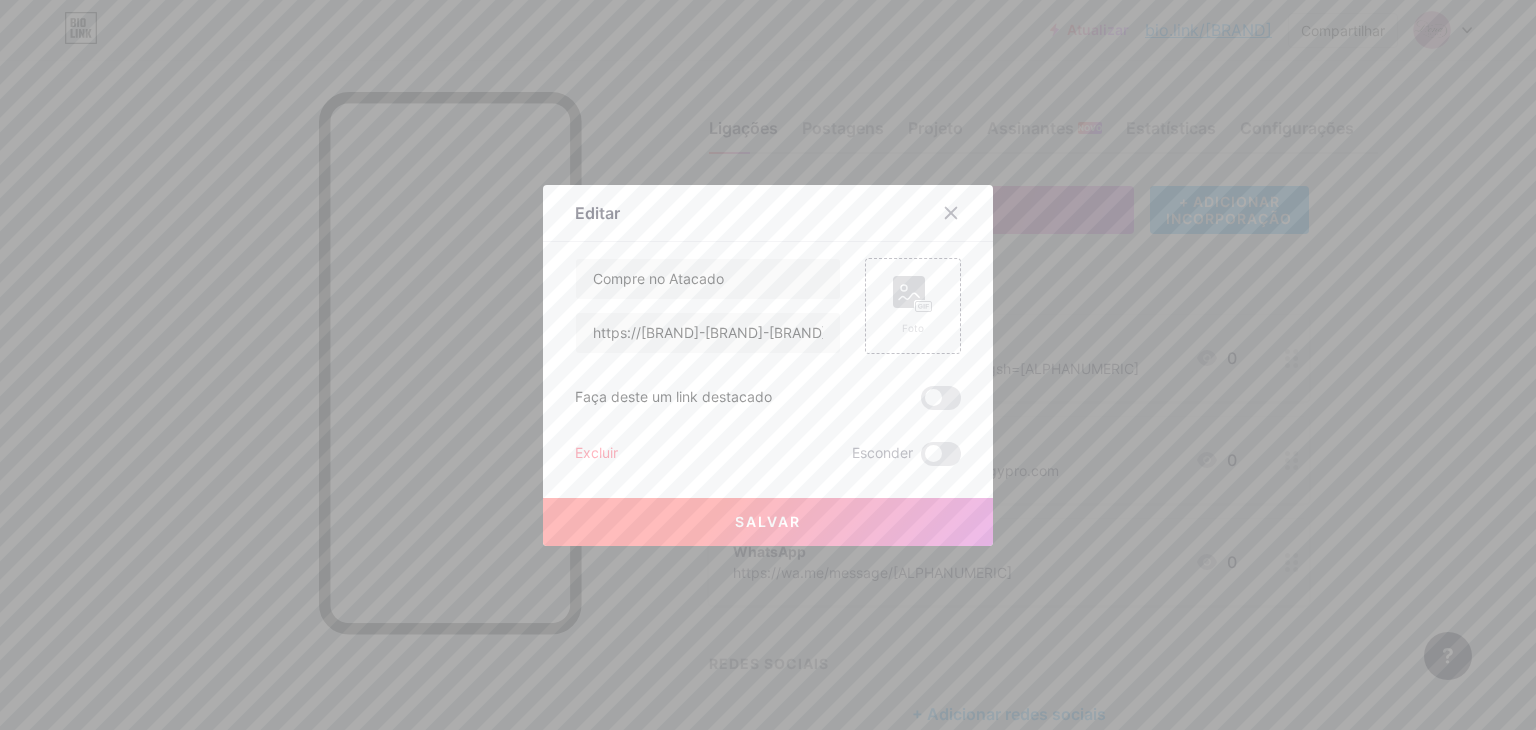 click on "Salvar" at bounding box center [768, 522] 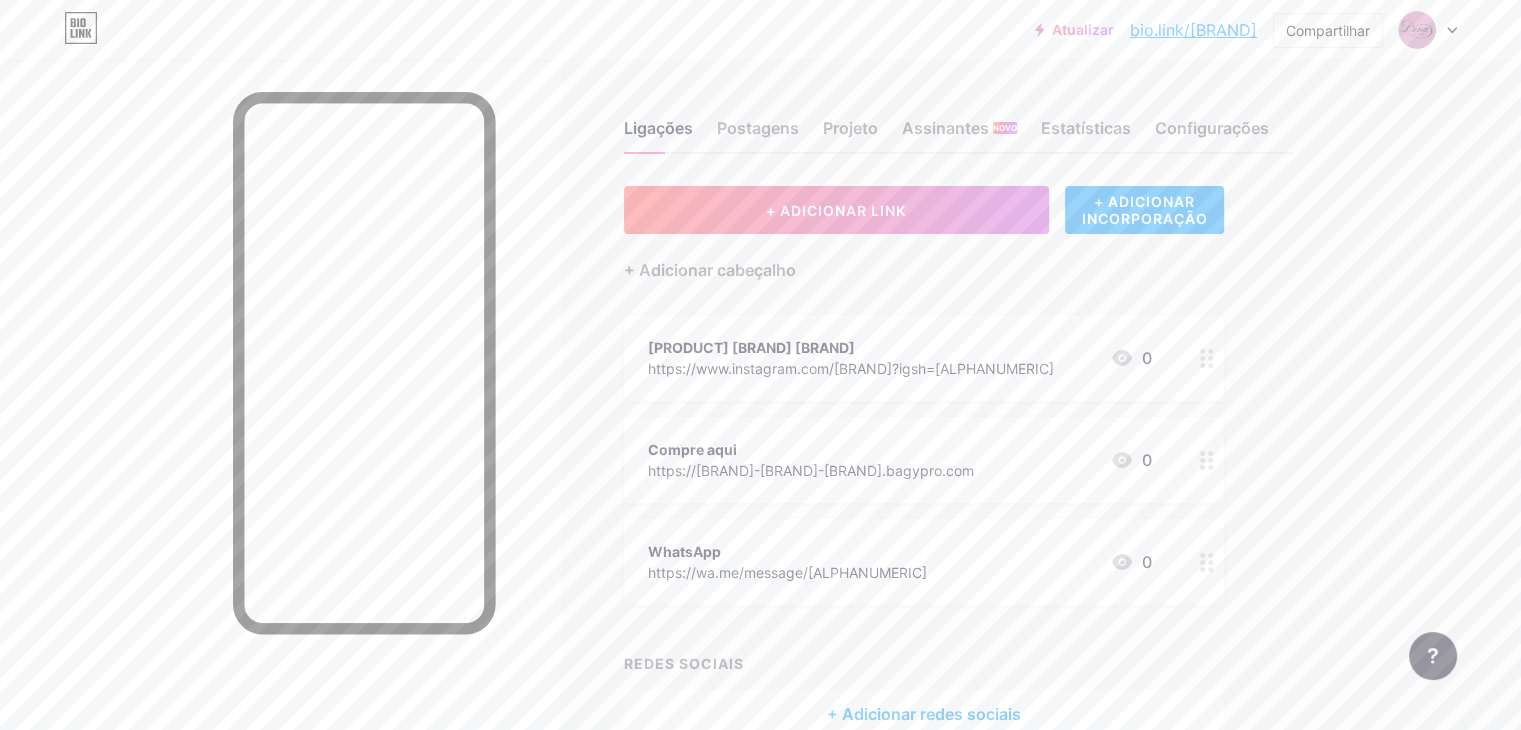 click at bounding box center [1207, 358] 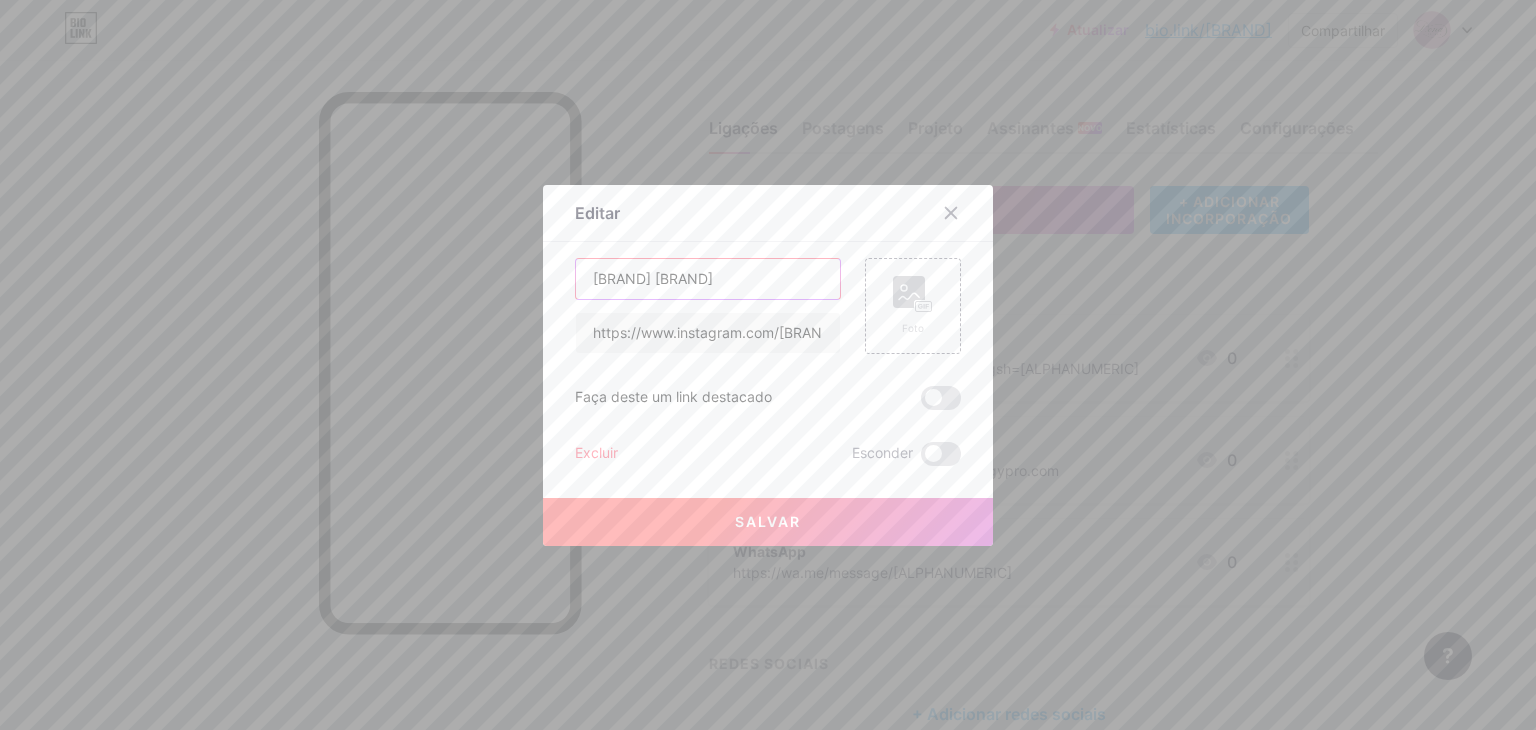 click on "[BRAND] [BRAND]" at bounding box center (708, 279) 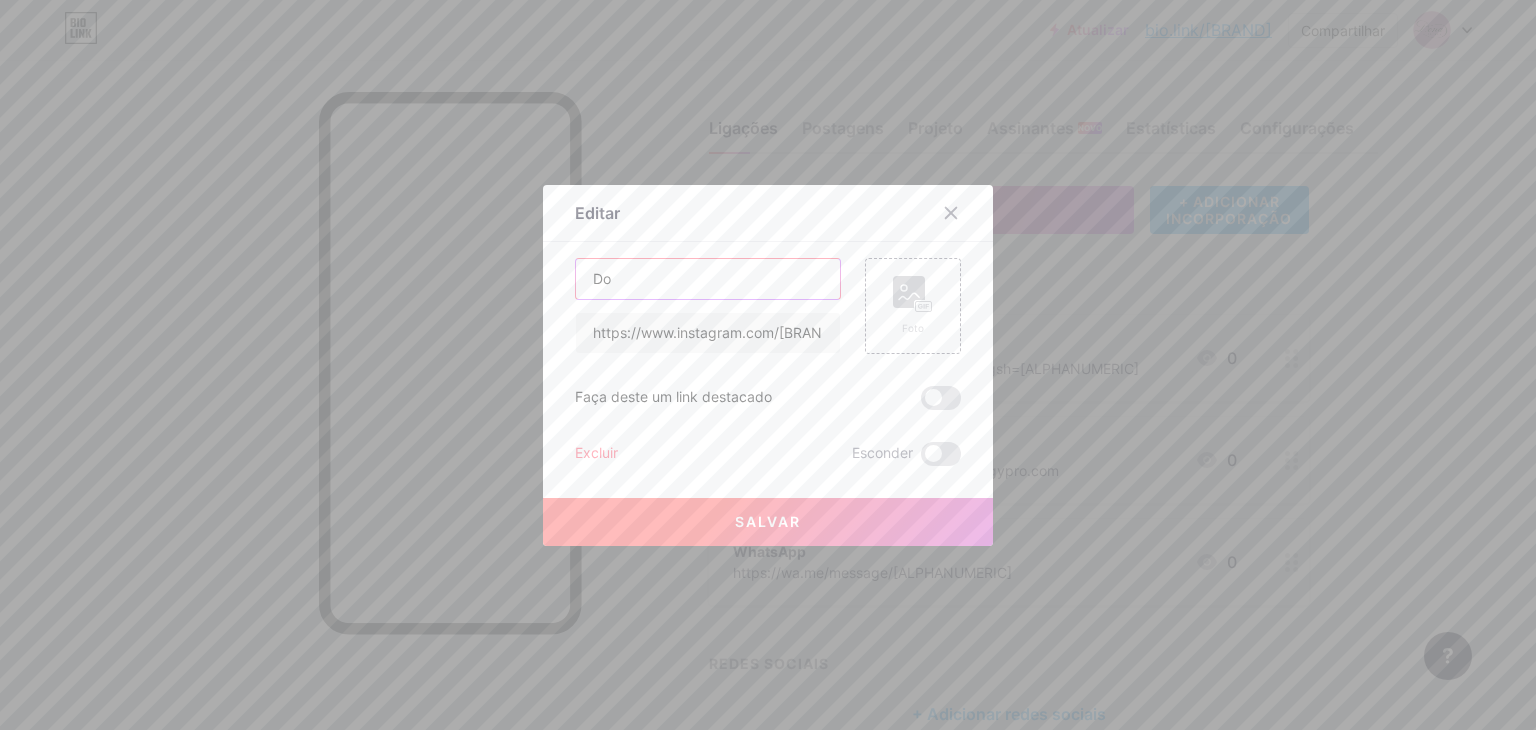 type on "D" 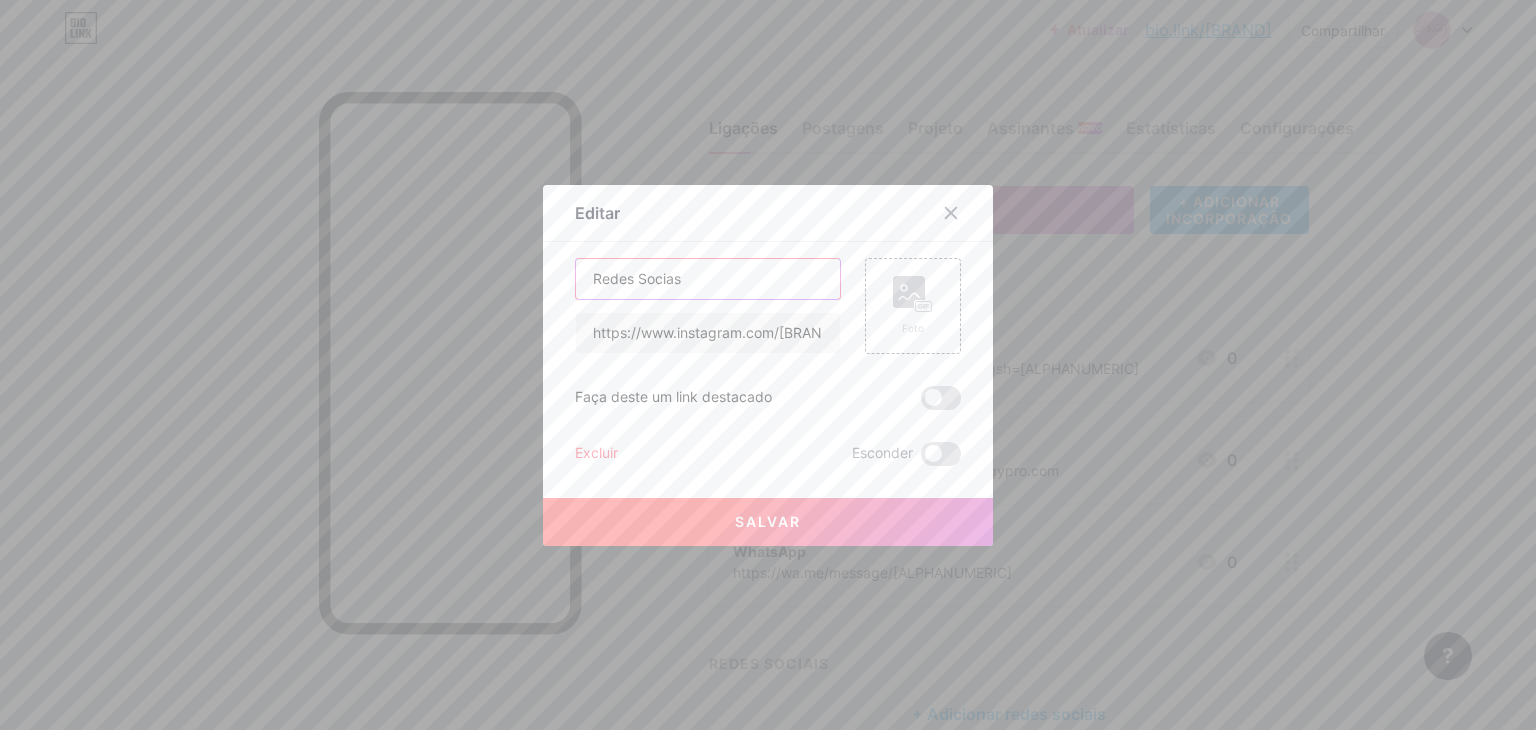 type on "Redes Socias" 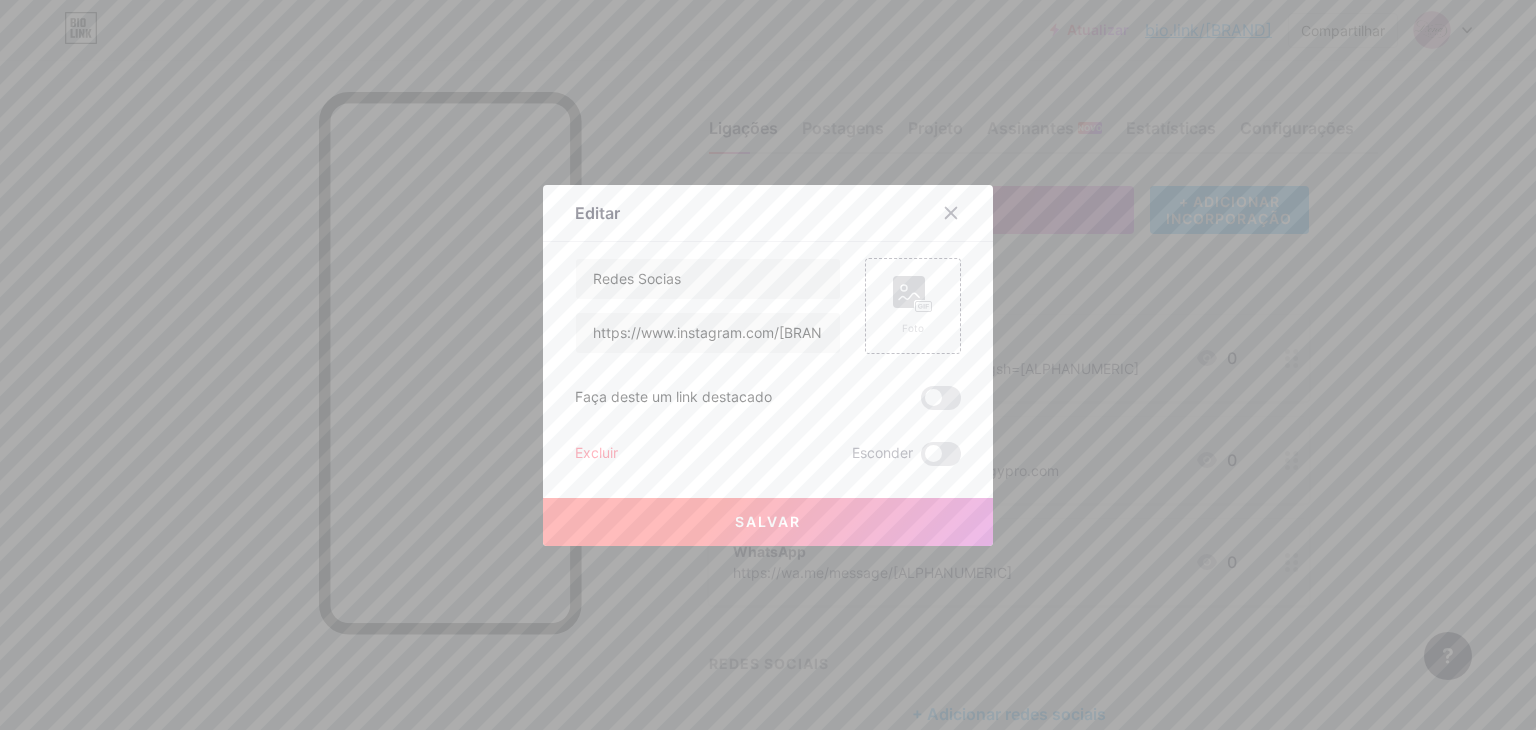click on "Salvar" at bounding box center (768, 522) 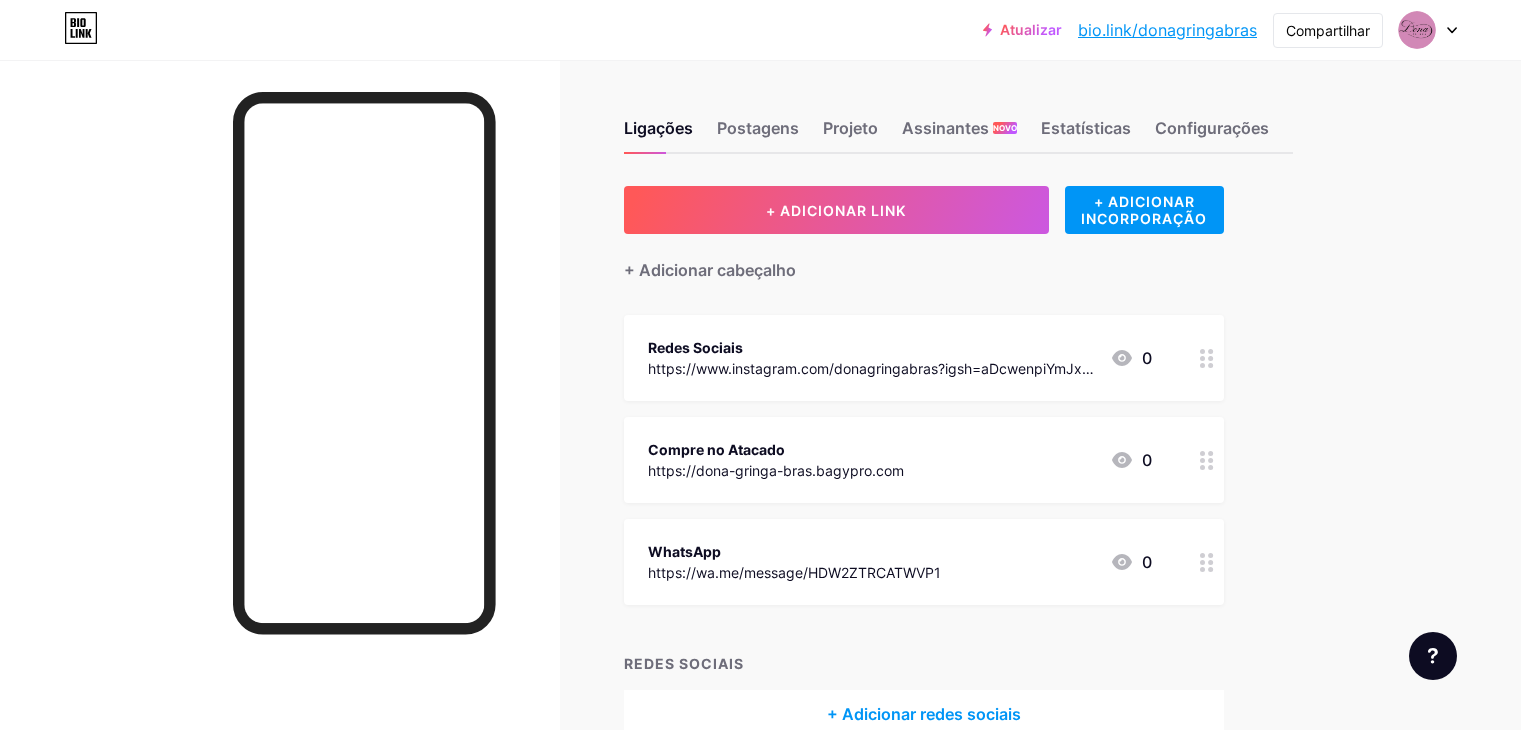 scroll, scrollTop: 0, scrollLeft: 0, axis: both 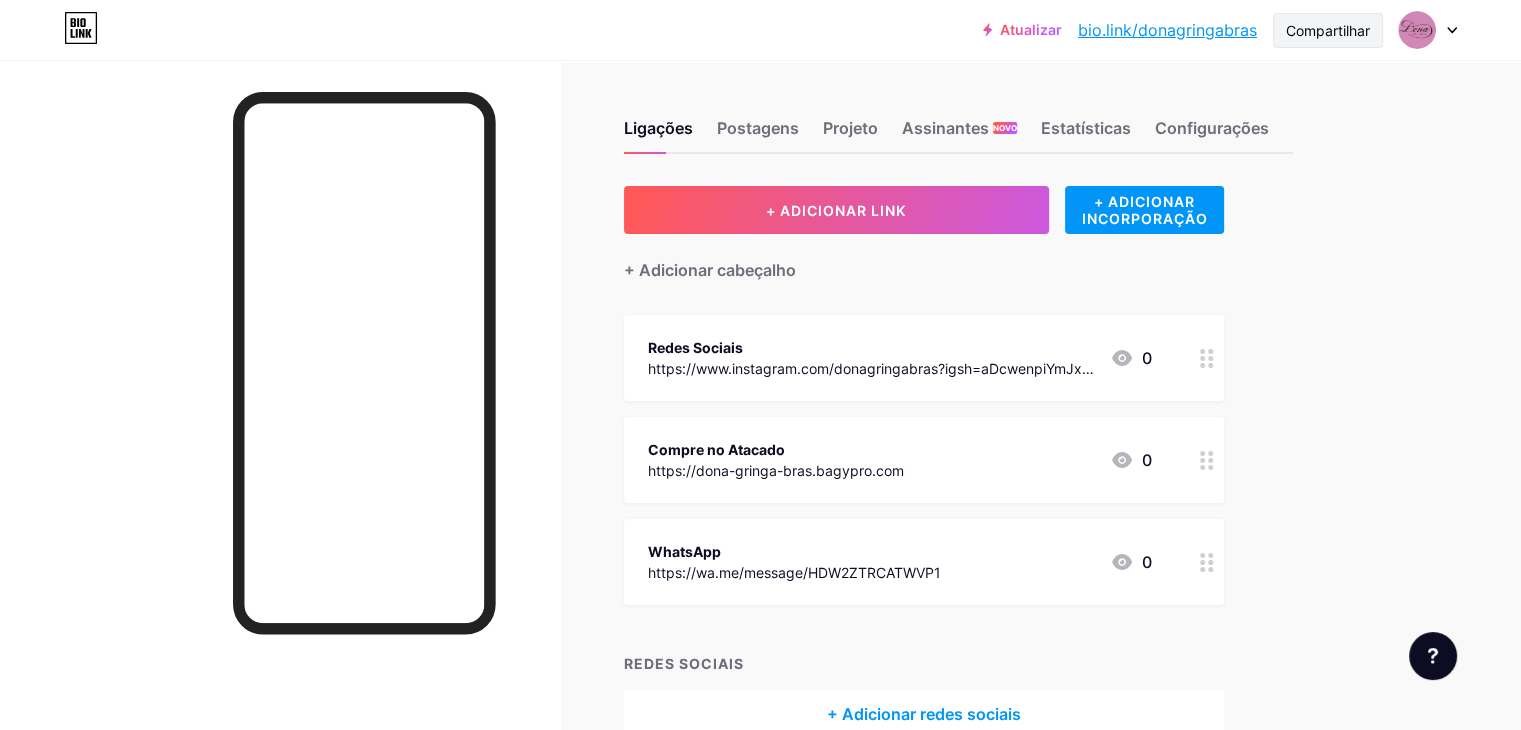 click on "Compartilhar" at bounding box center [1328, 30] 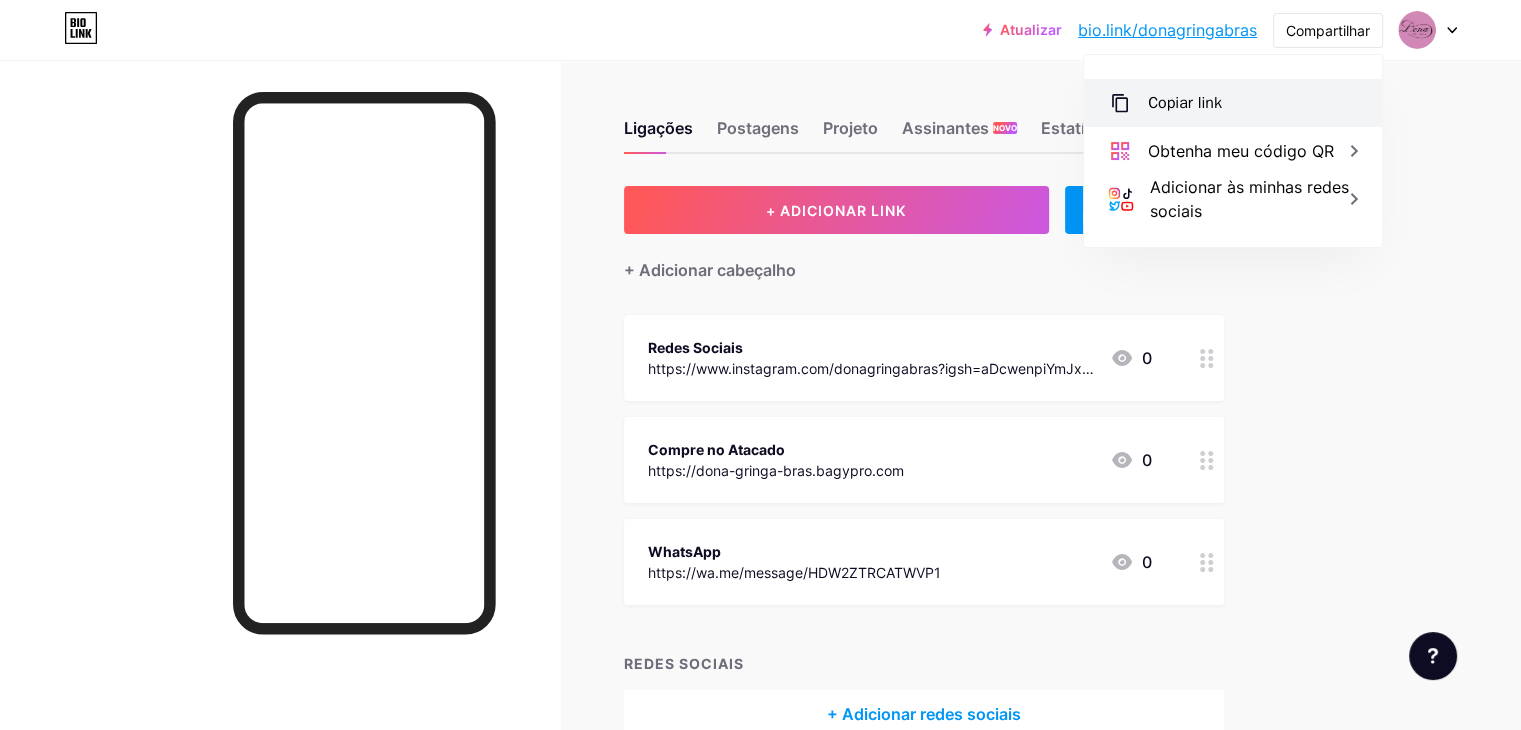 click on "Copiar link" at bounding box center [1233, 103] 